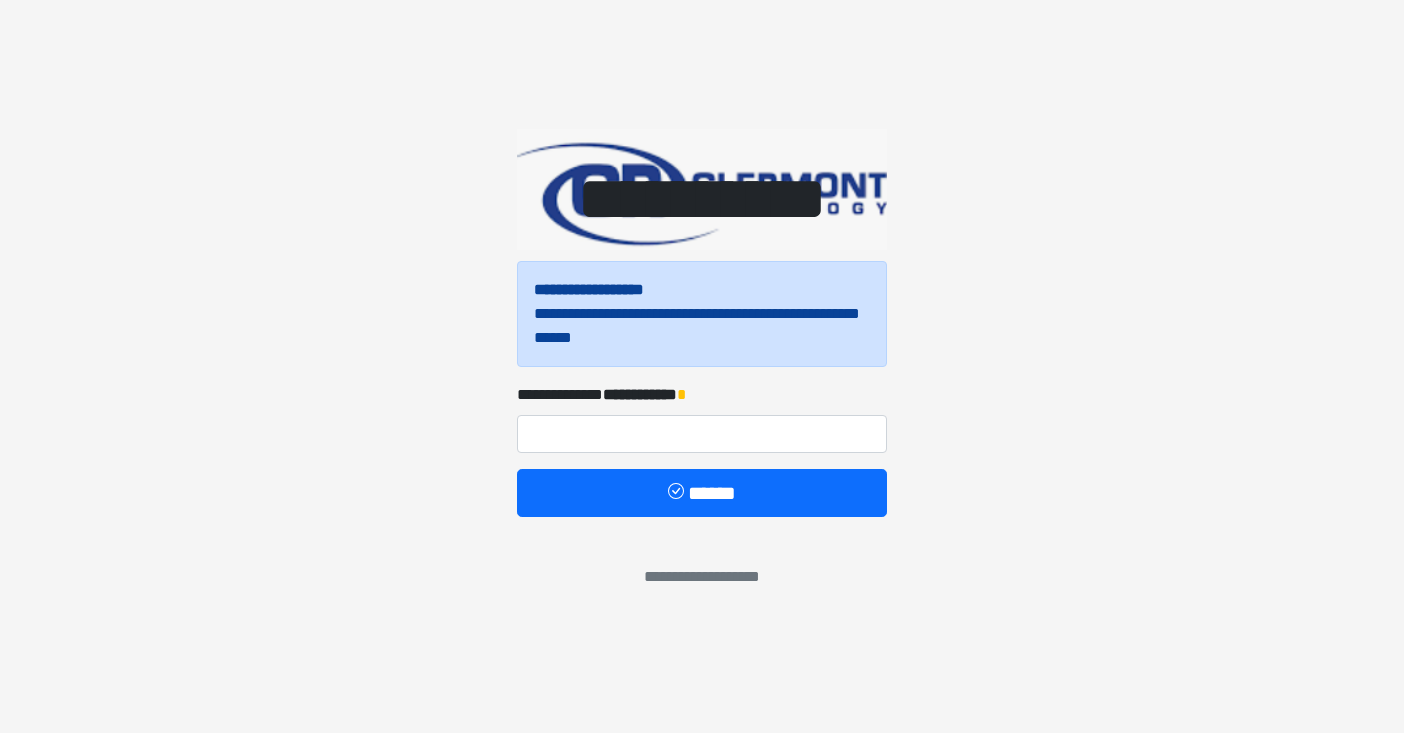 scroll, scrollTop: 0, scrollLeft: 0, axis: both 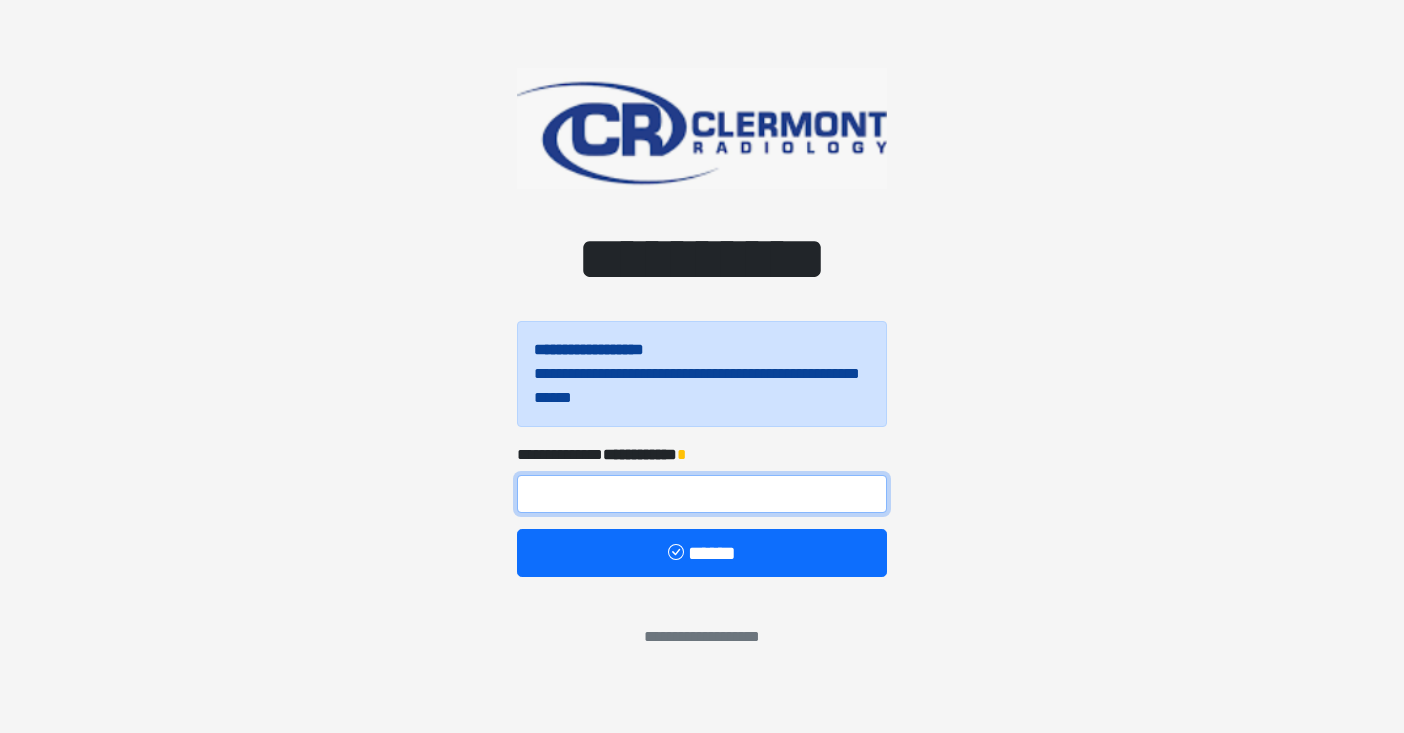 click at bounding box center [702, 494] 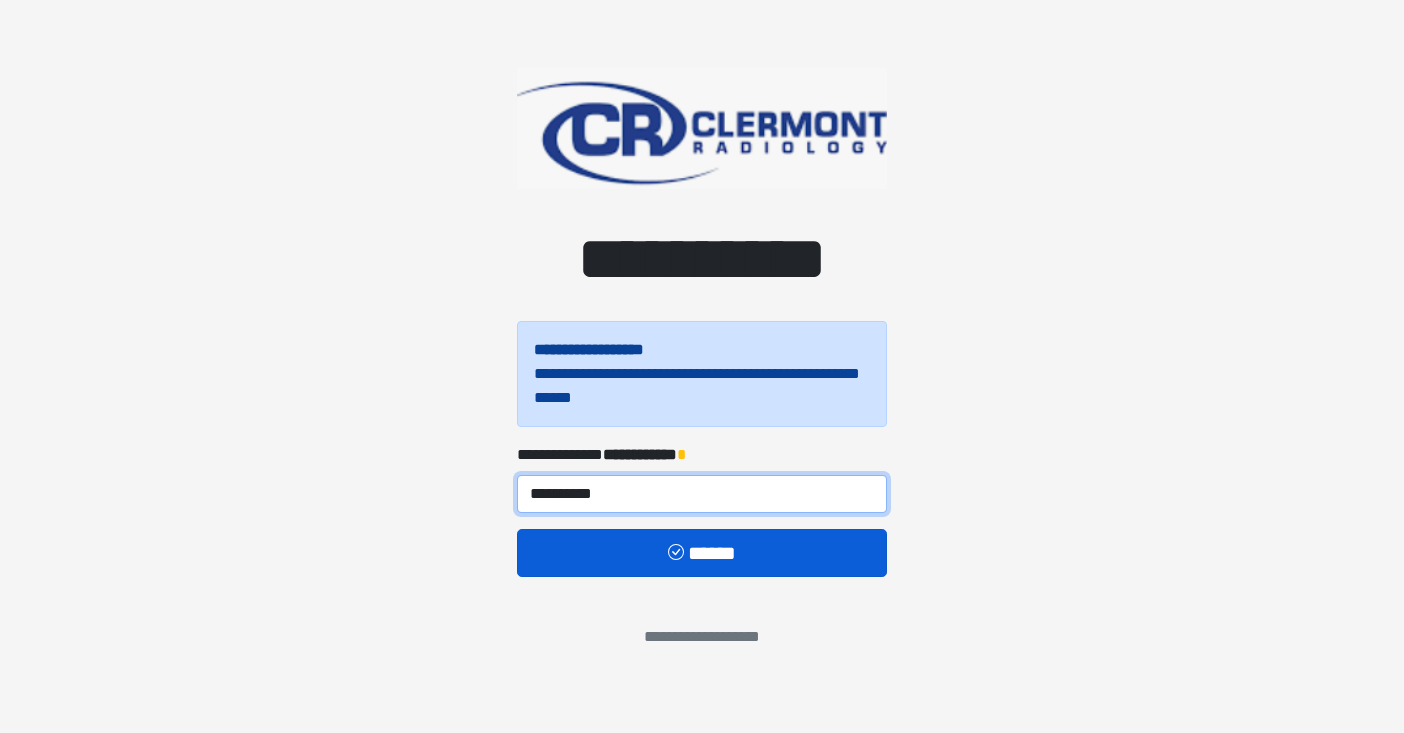 type on "**********" 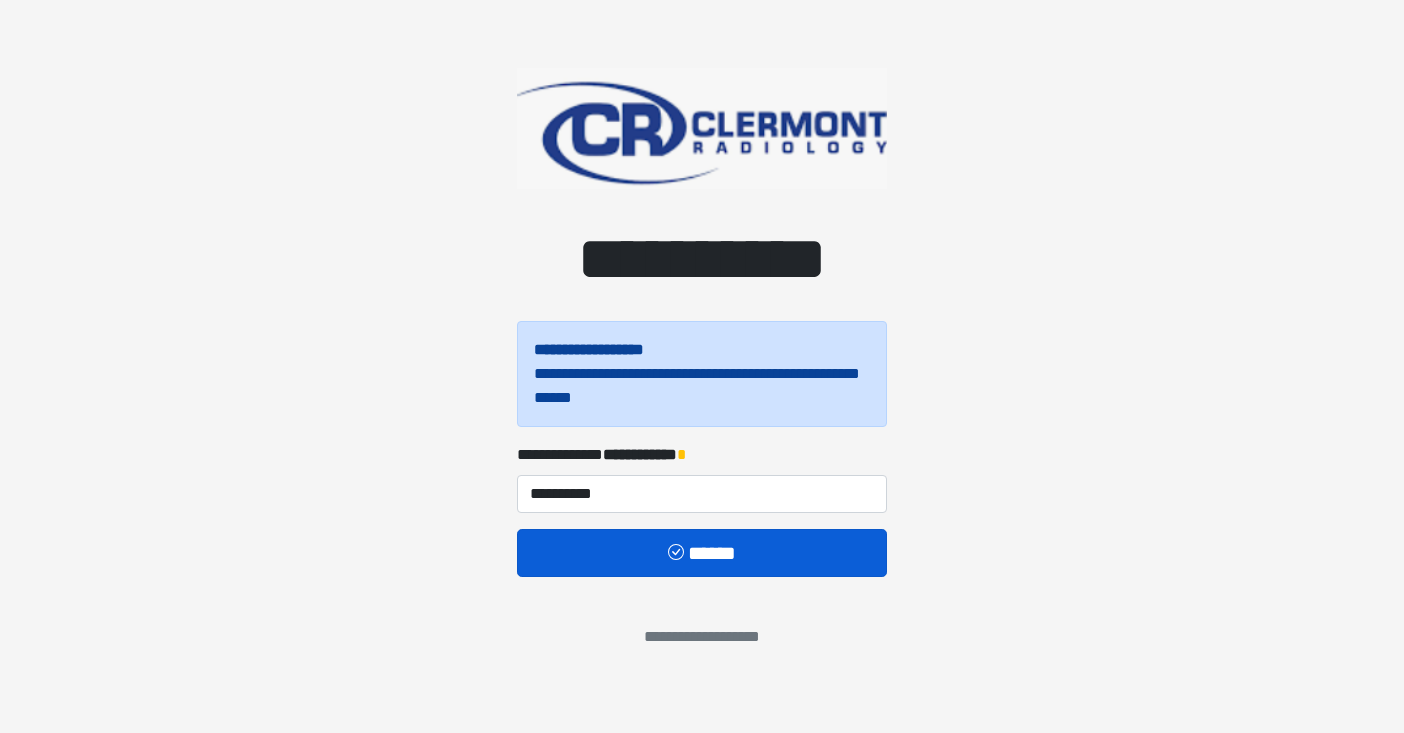 click on "******" at bounding box center [702, 553] 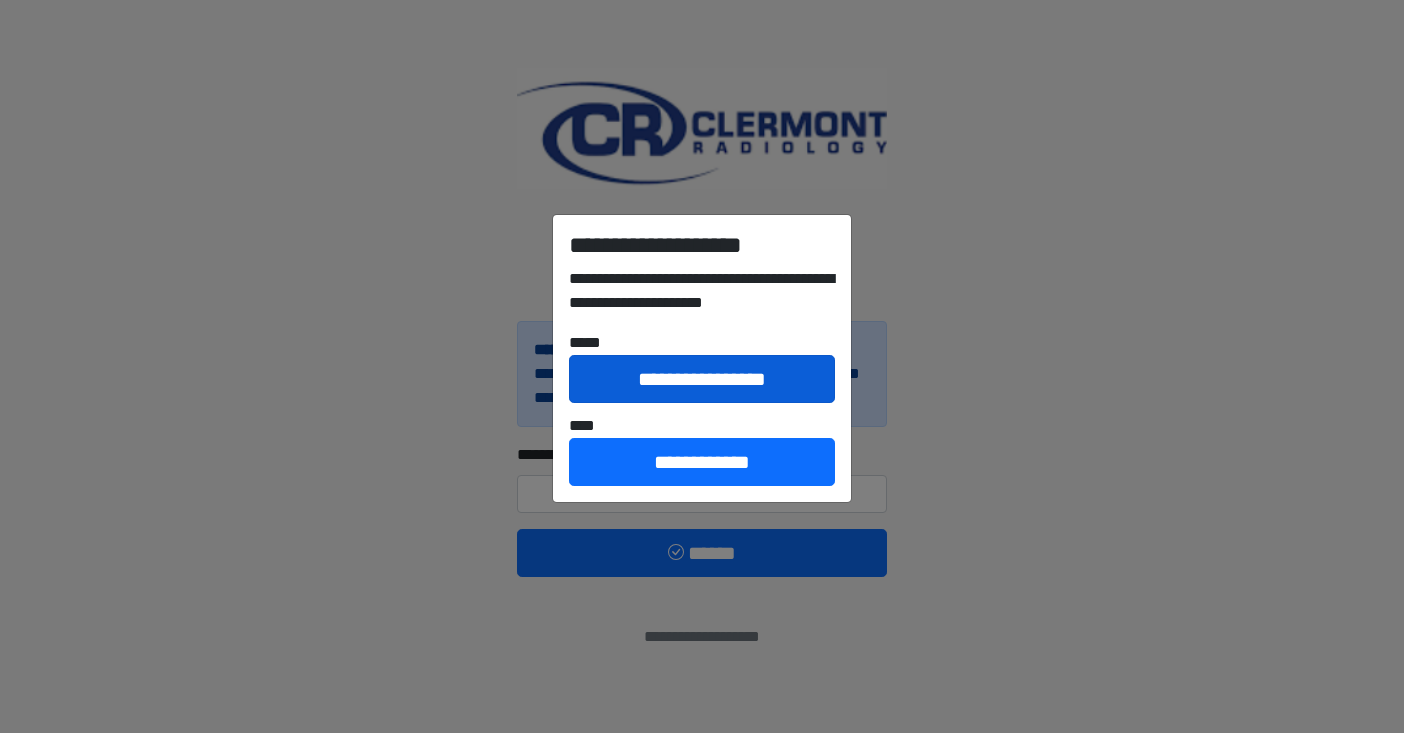 click on "**********" at bounding box center [702, 379] 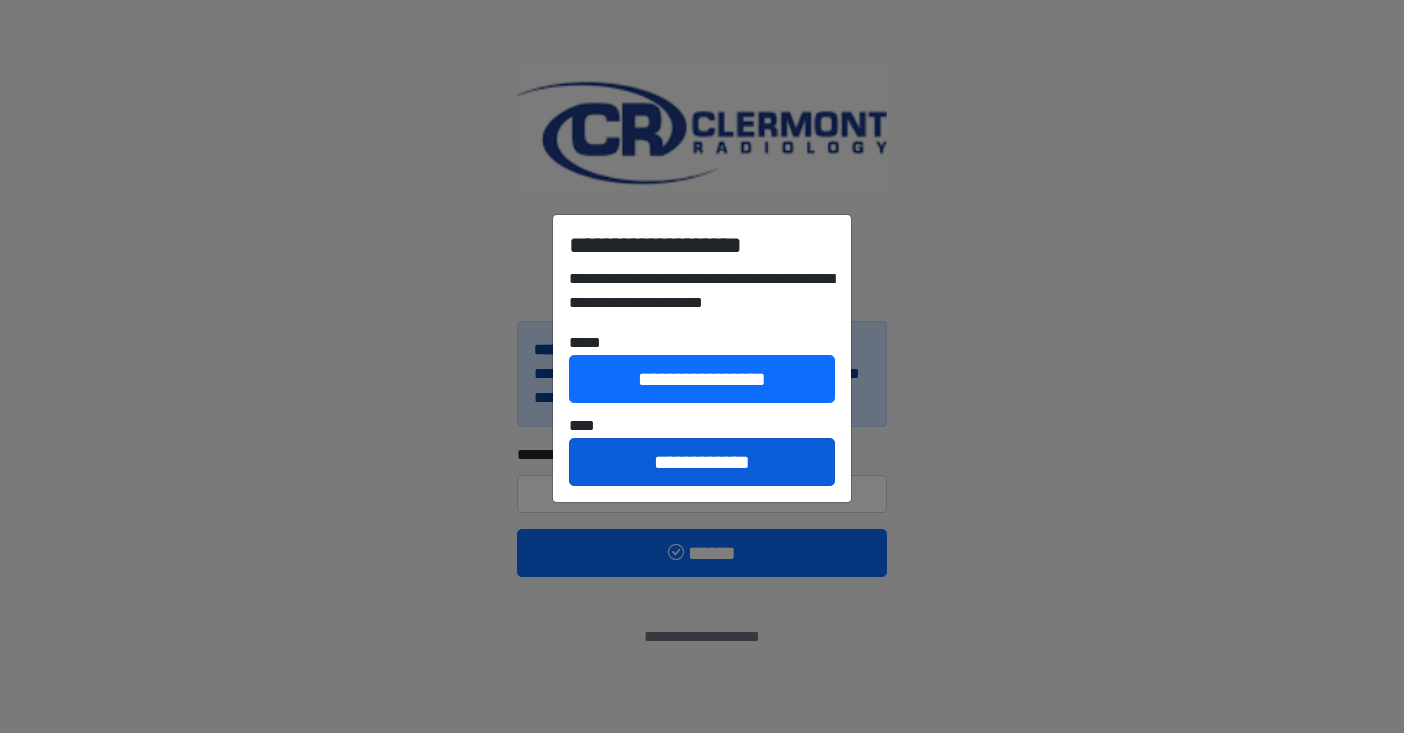 click on "**********" at bounding box center (702, 462) 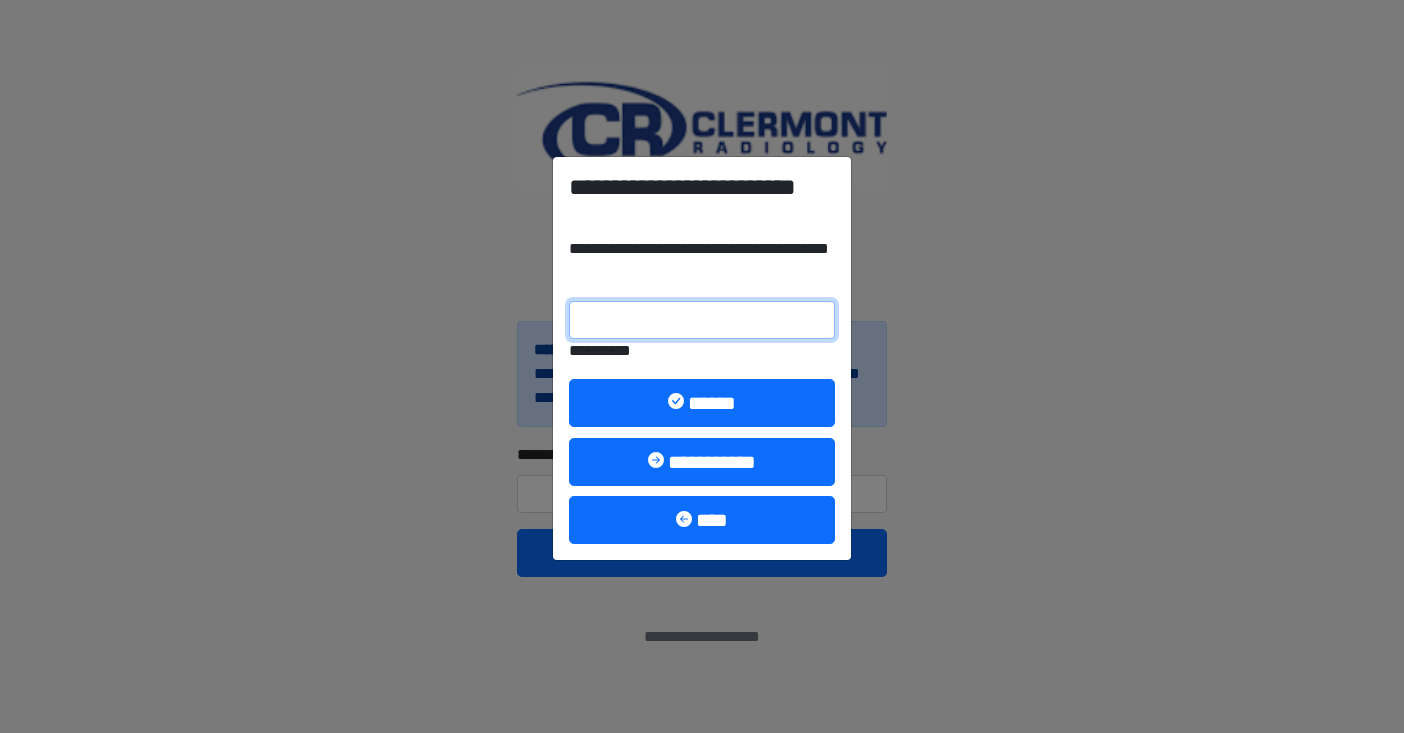 click on "**********" at bounding box center (702, 320) 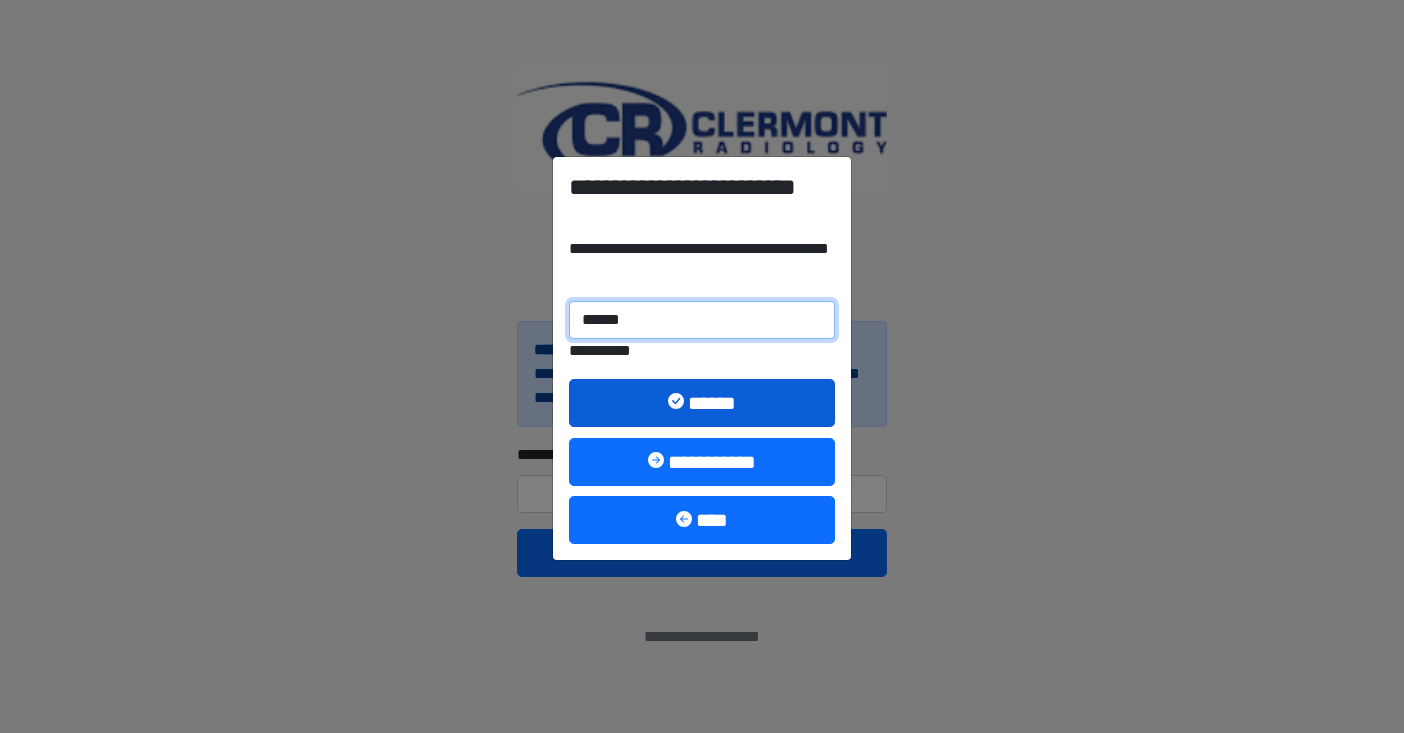 type on "******" 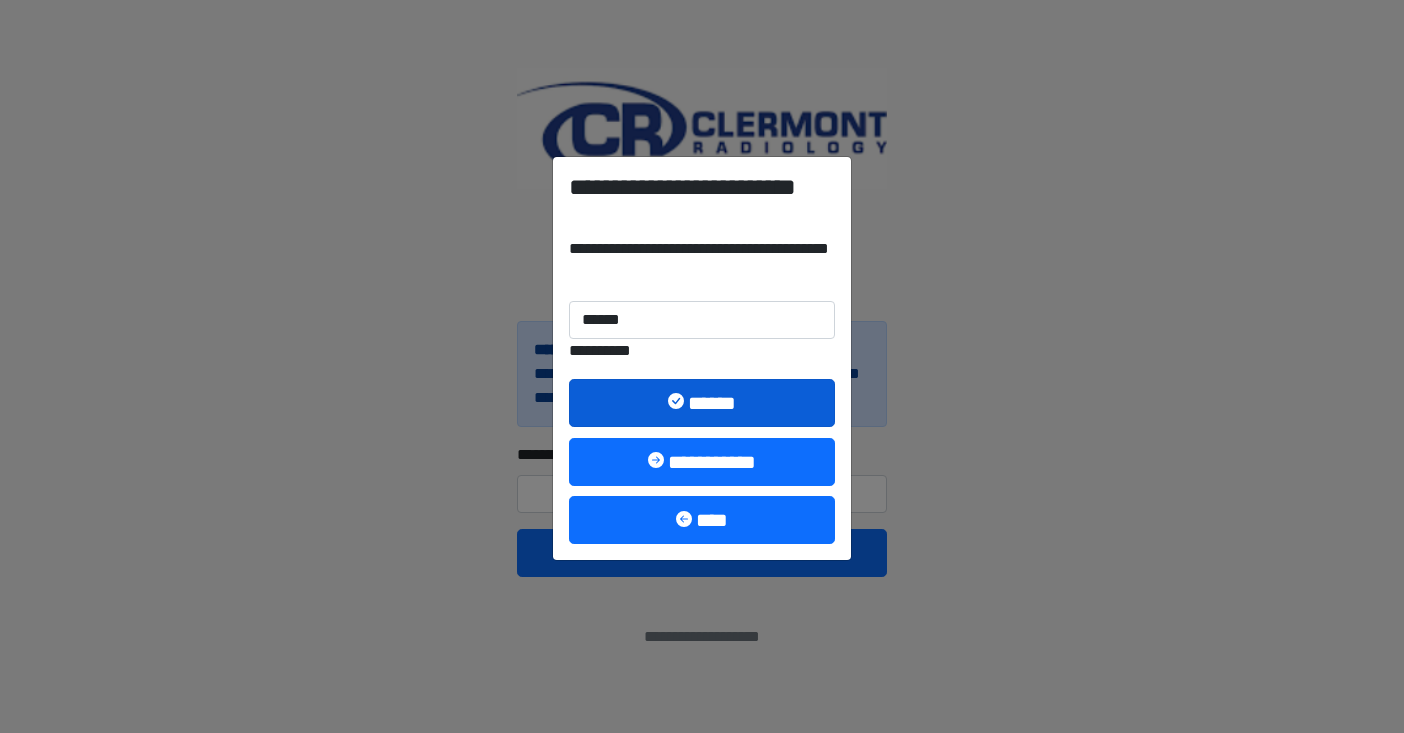 click at bounding box center [678, 403] 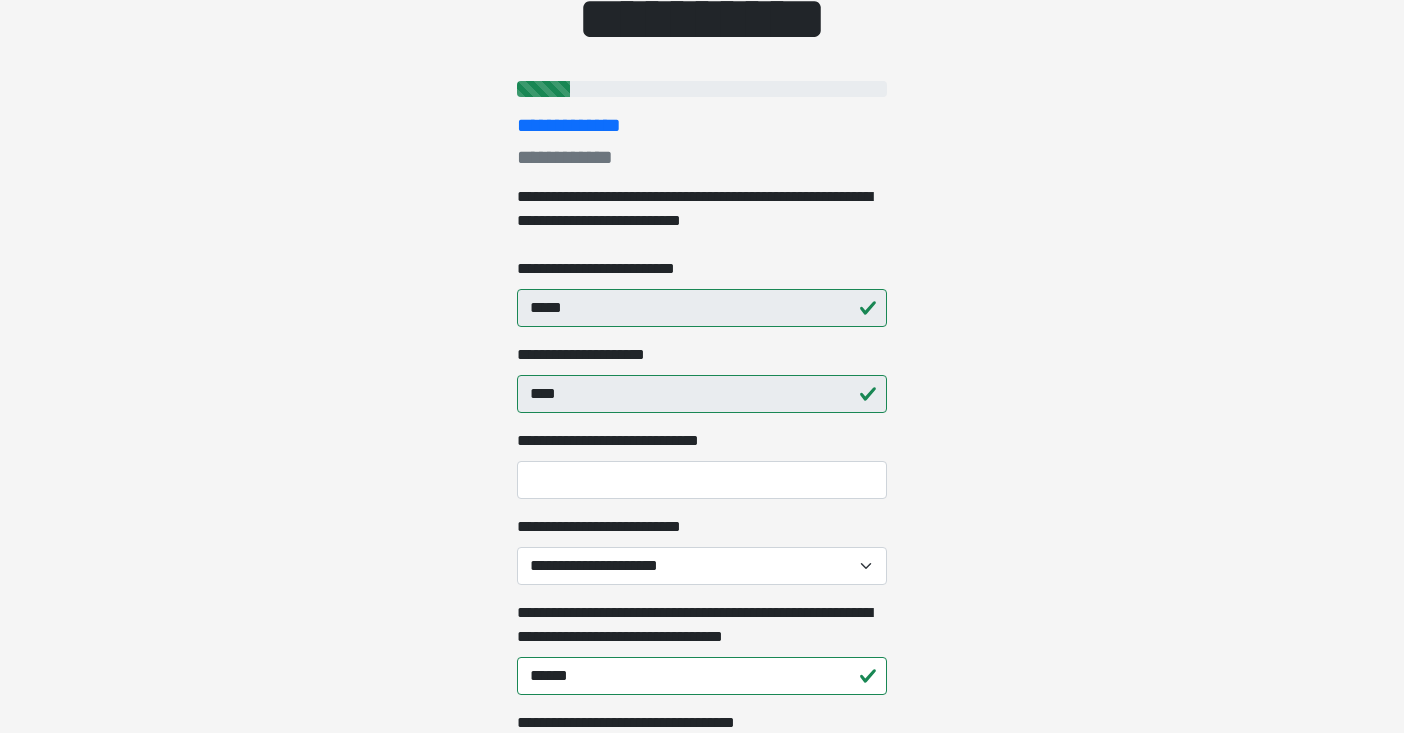 scroll, scrollTop: 235, scrollLeft: 0, axis: vertical 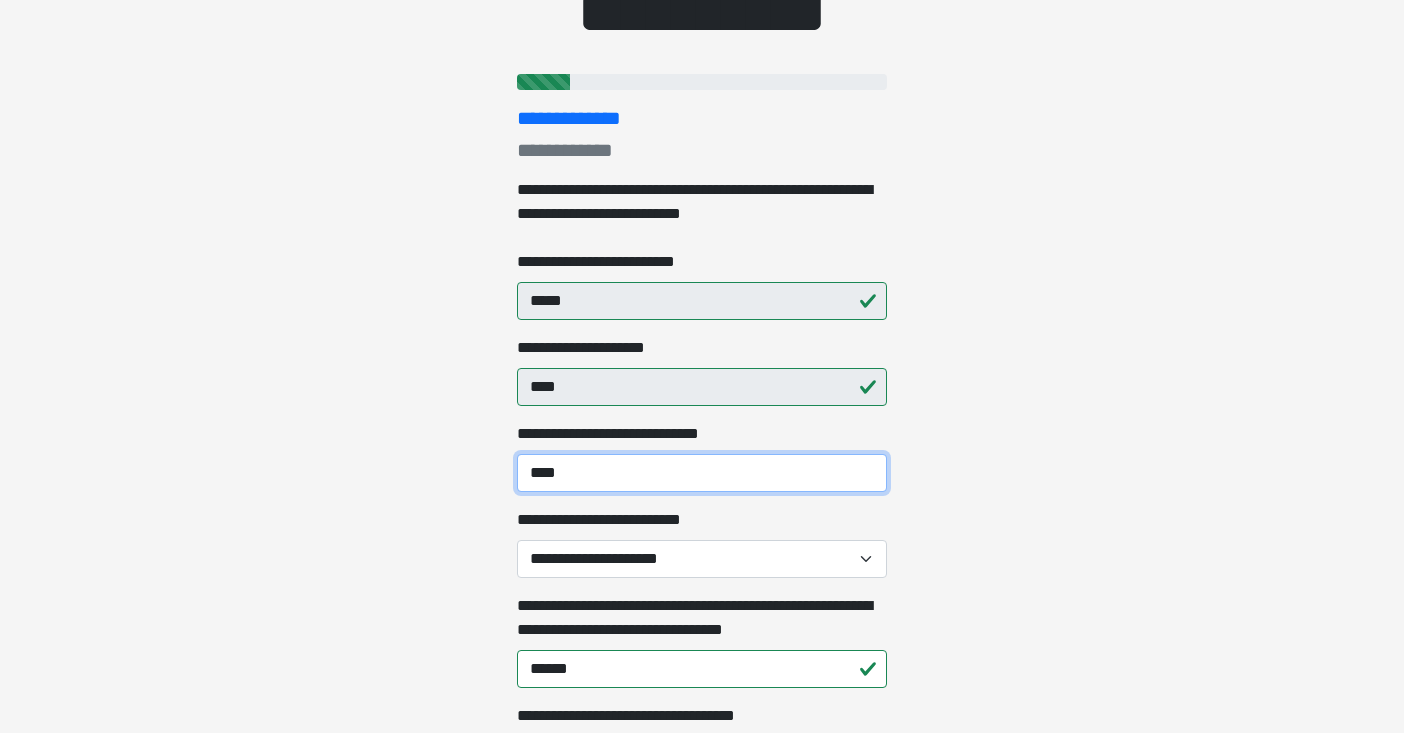 type on "****" 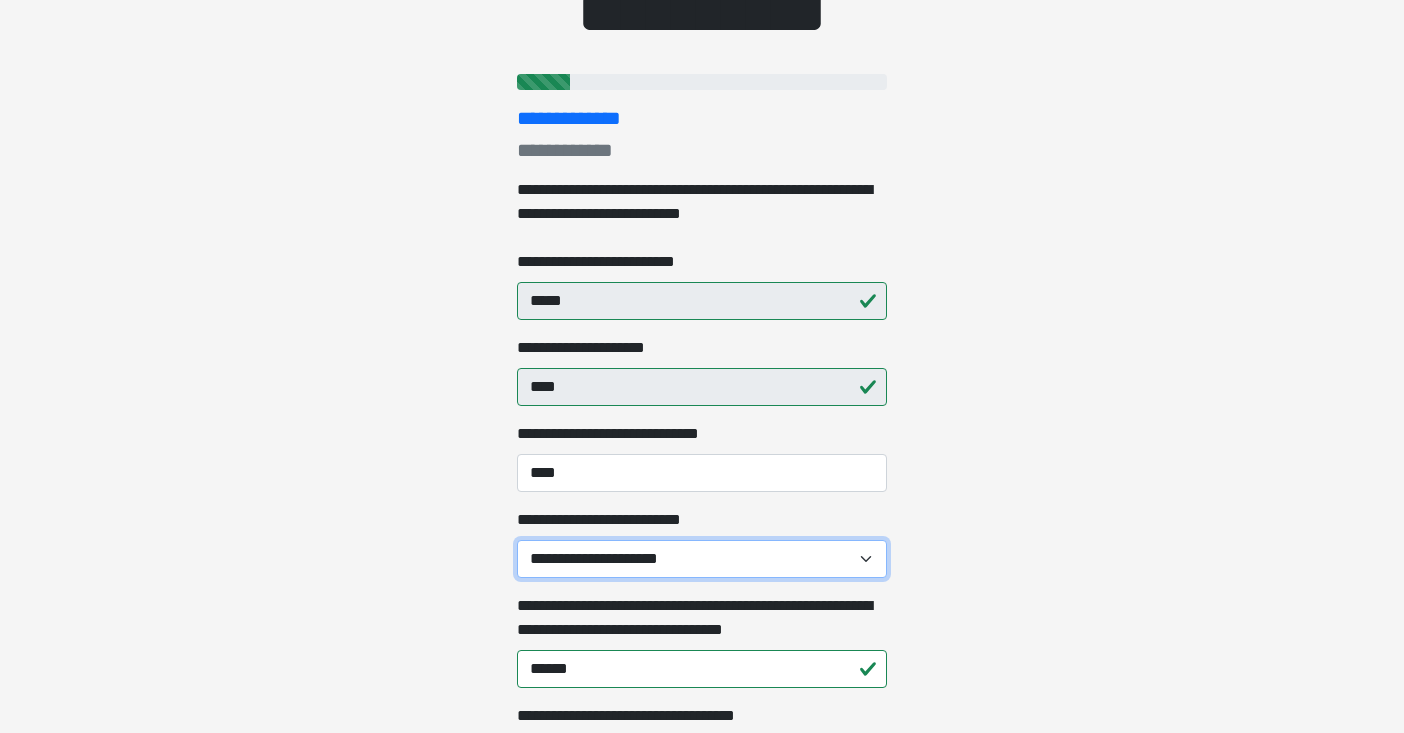 select on "*****" 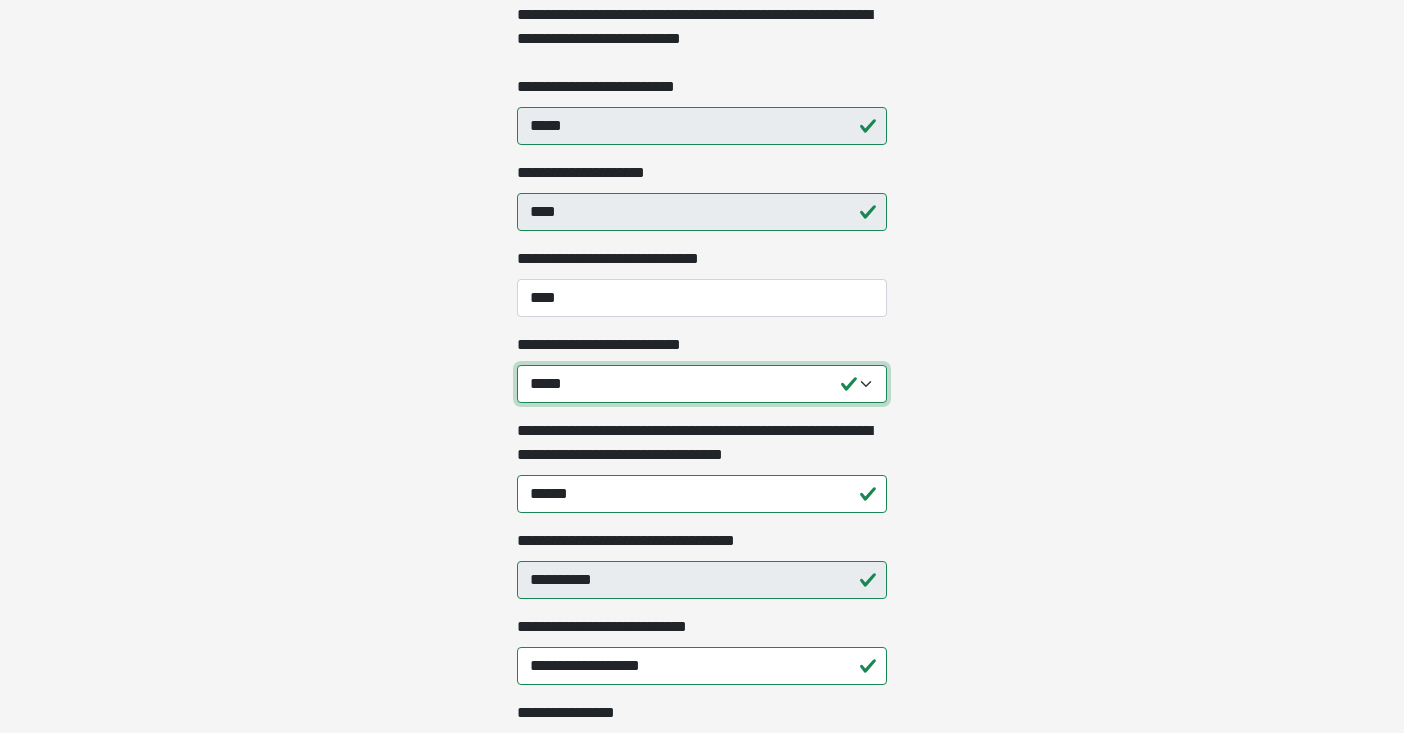 scroll, scrollTop: 413, scrollLeft: 0, axis: vertical 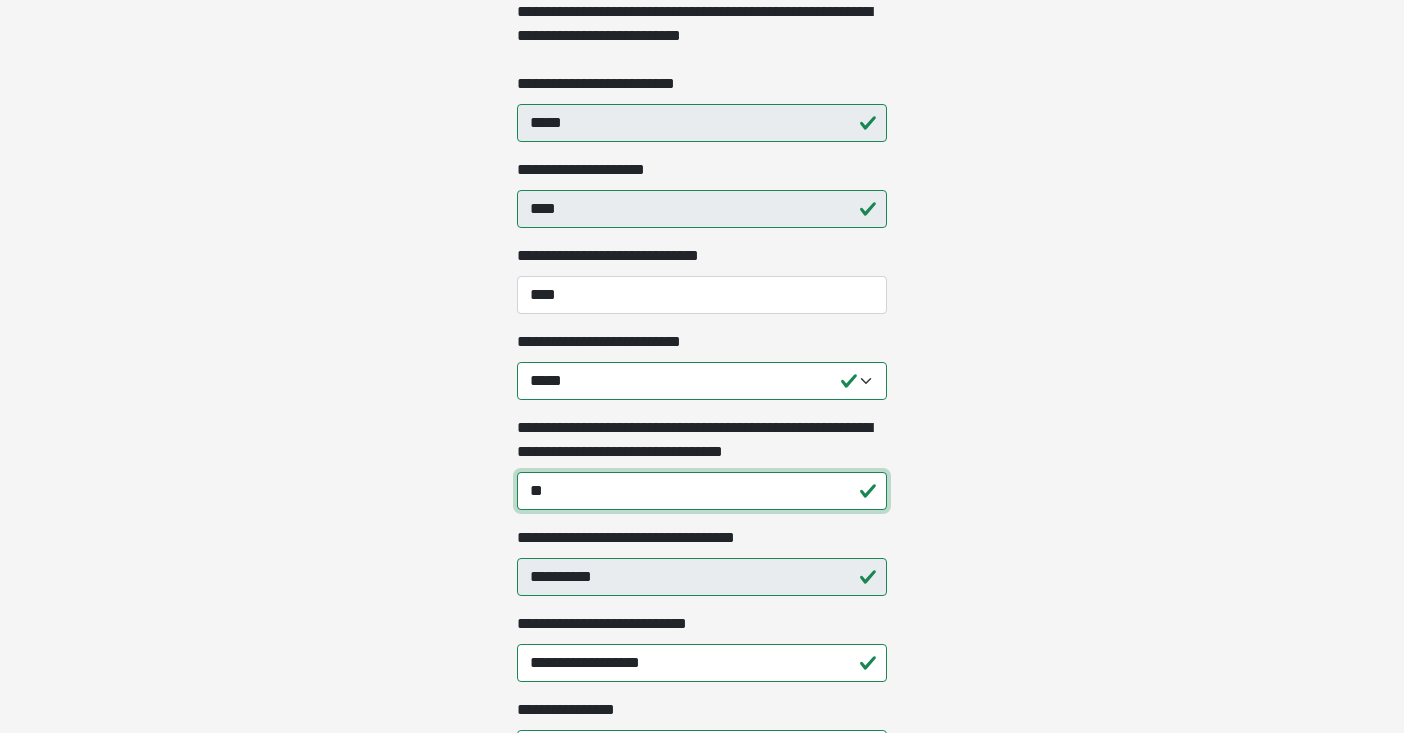 type on "*" 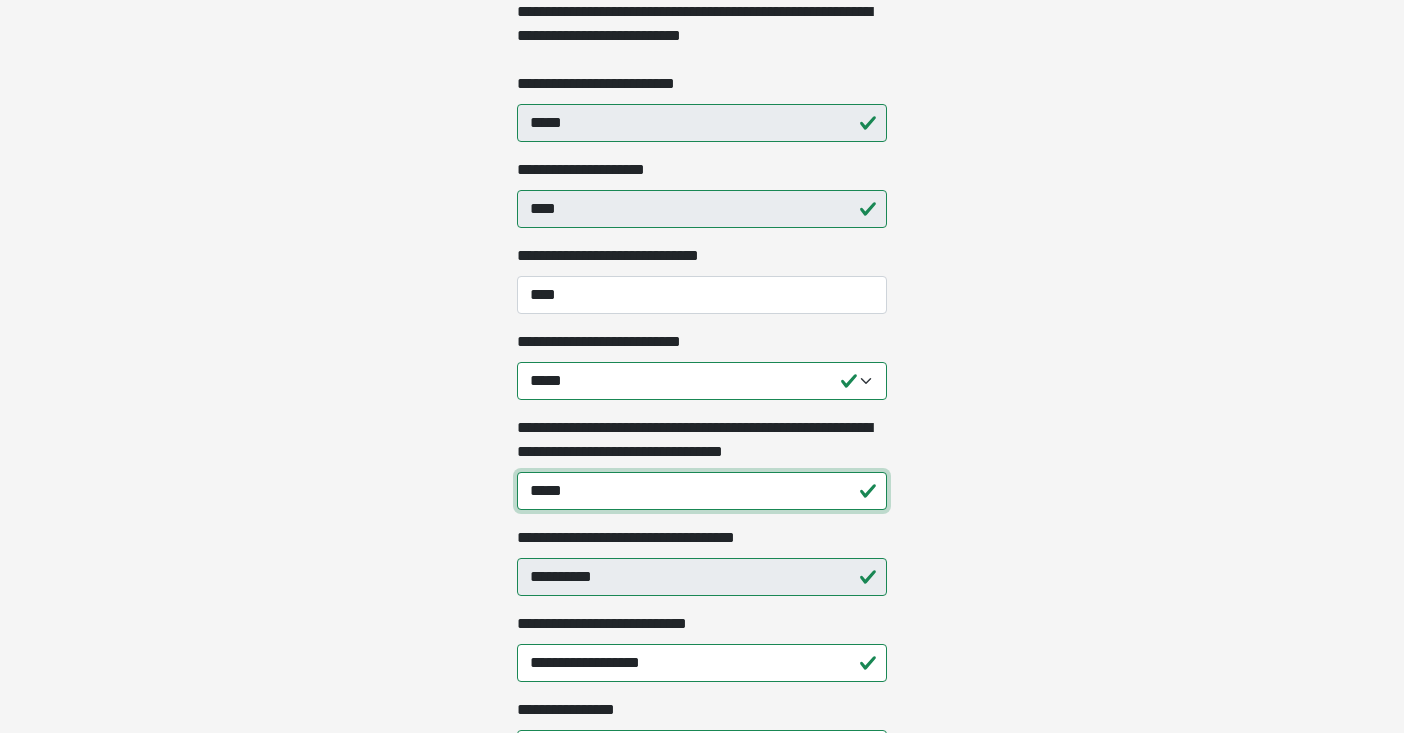 type on "**********" 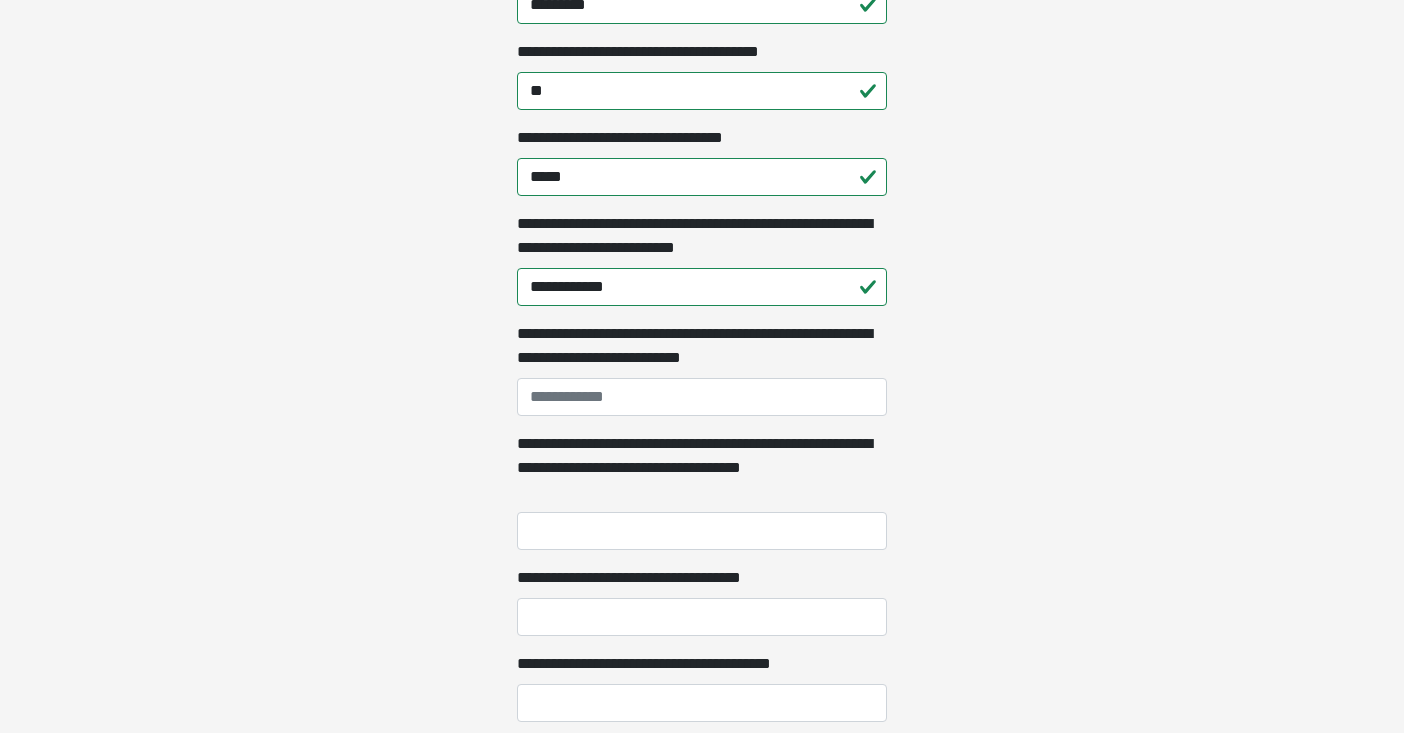 scroll, scrollTop: 1162, scrollLeft: 0, axis: vertical 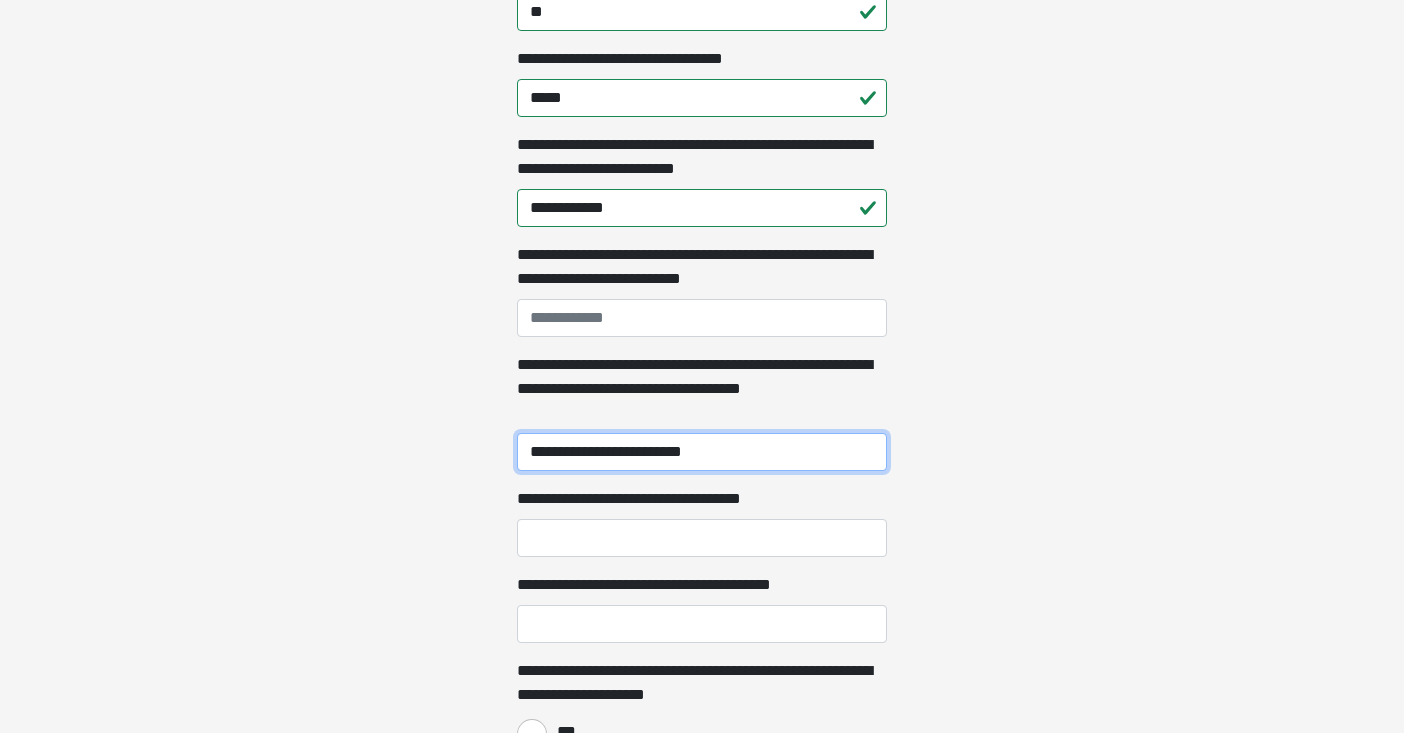 type on "**********" 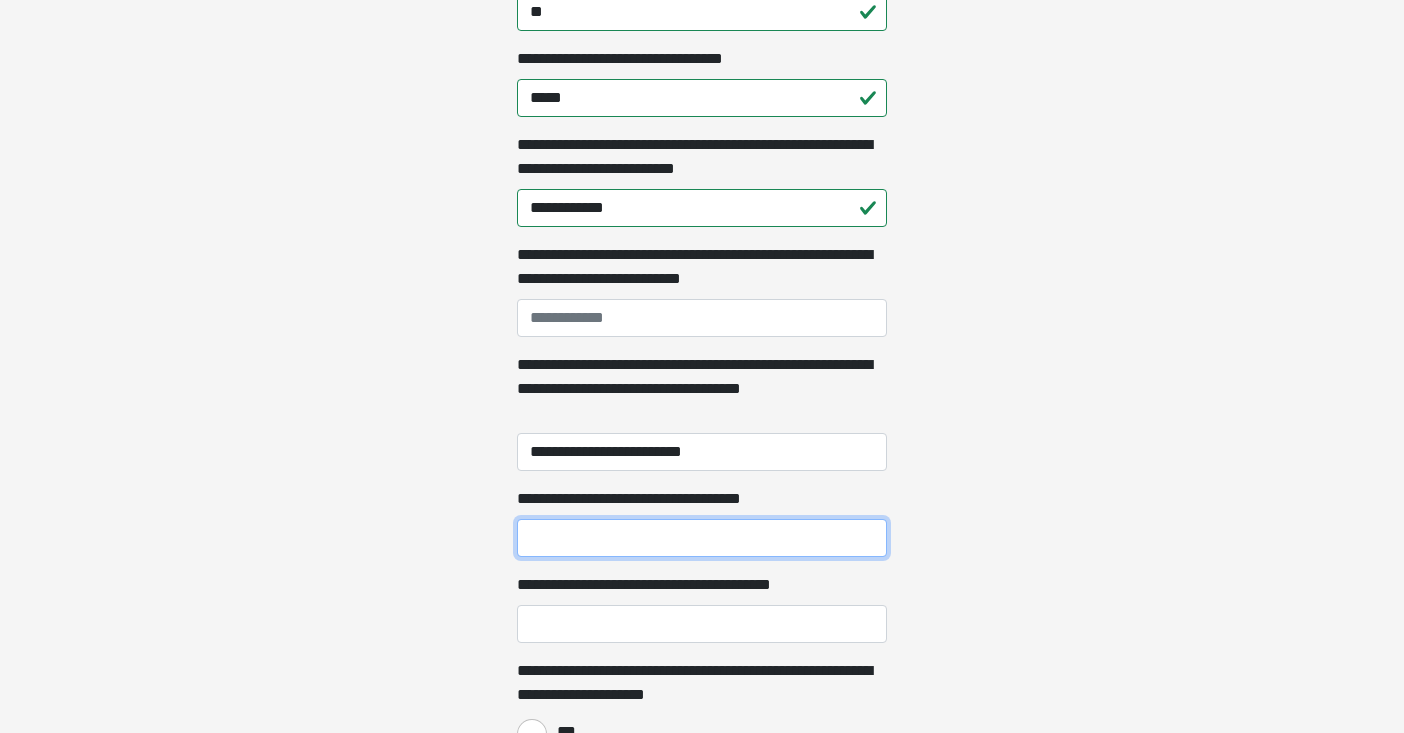 click on "**********" at bounding box center [702, 538] 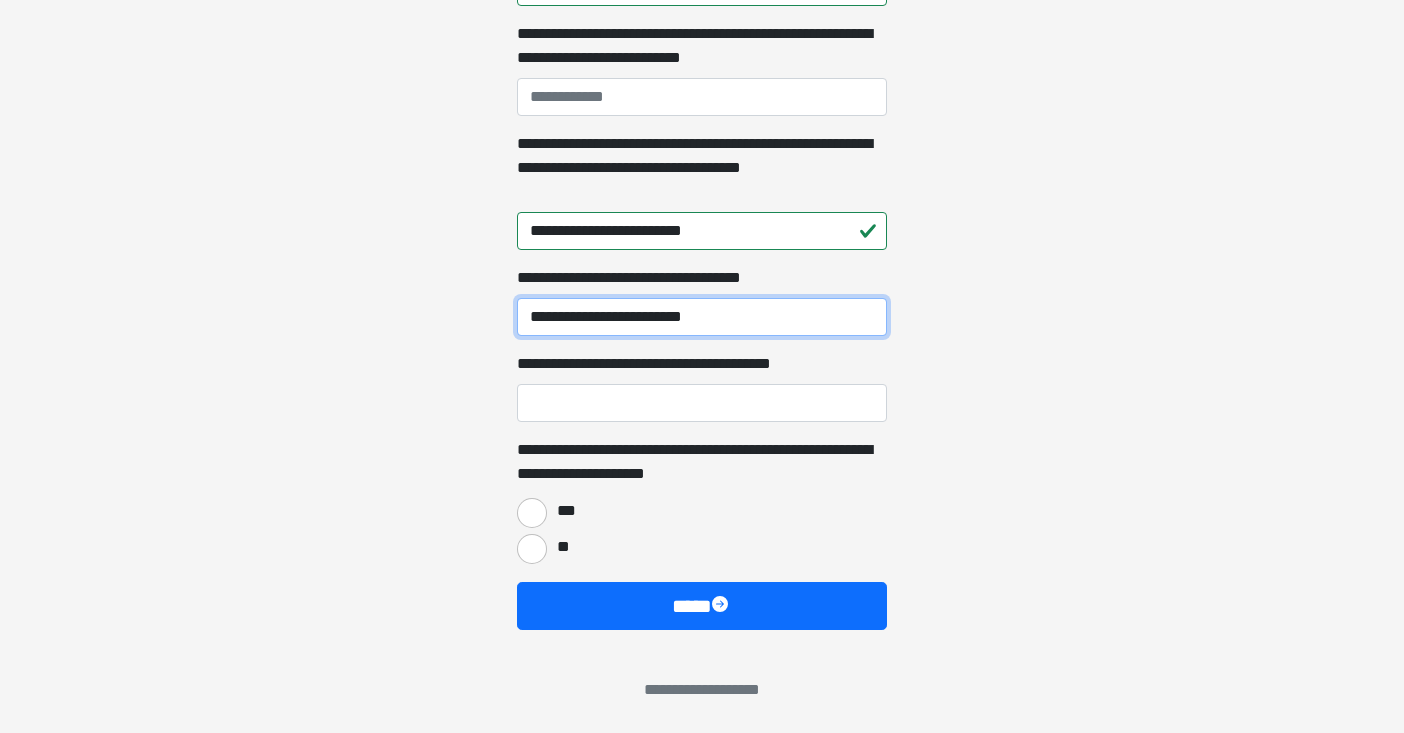 scroll, scrollTop: 1457, scrollLeft: 0, axis: vertical 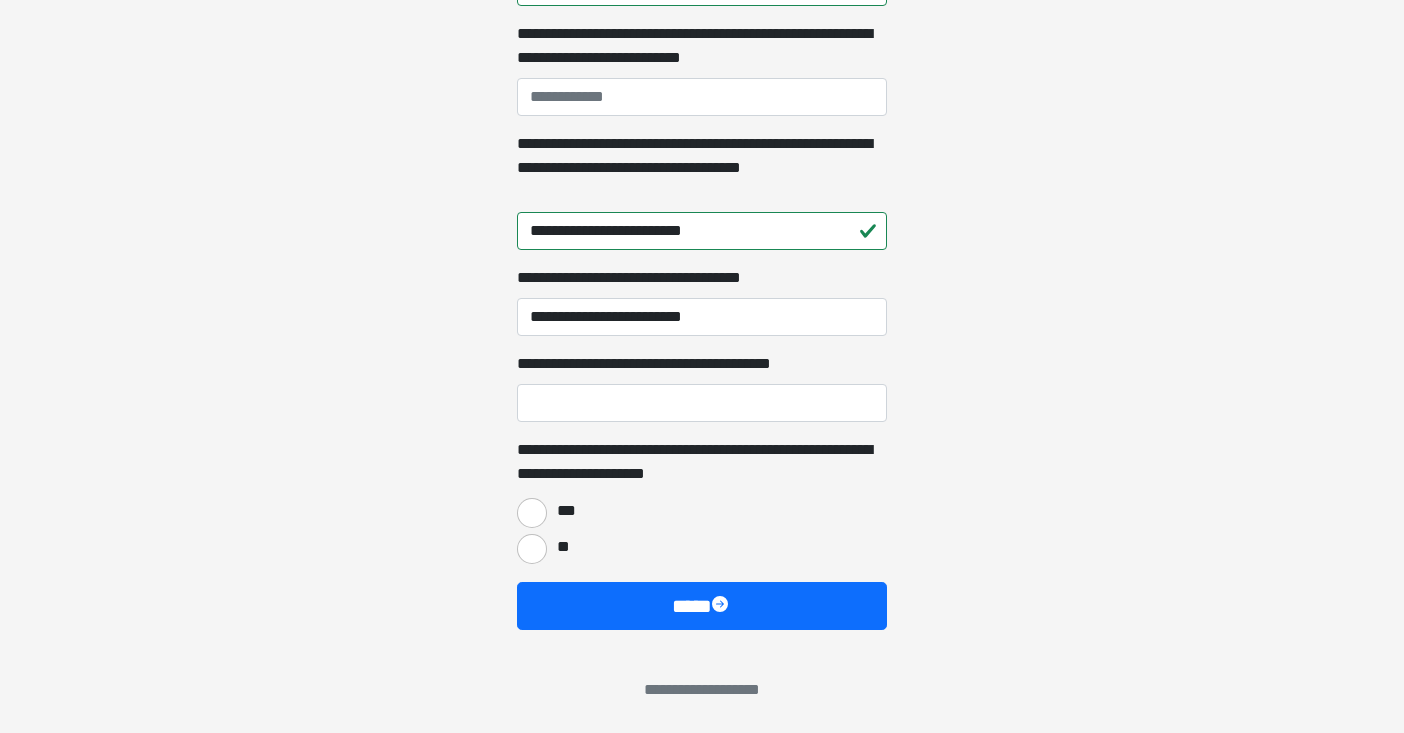 click on "***" at bounding box center [532, 513] 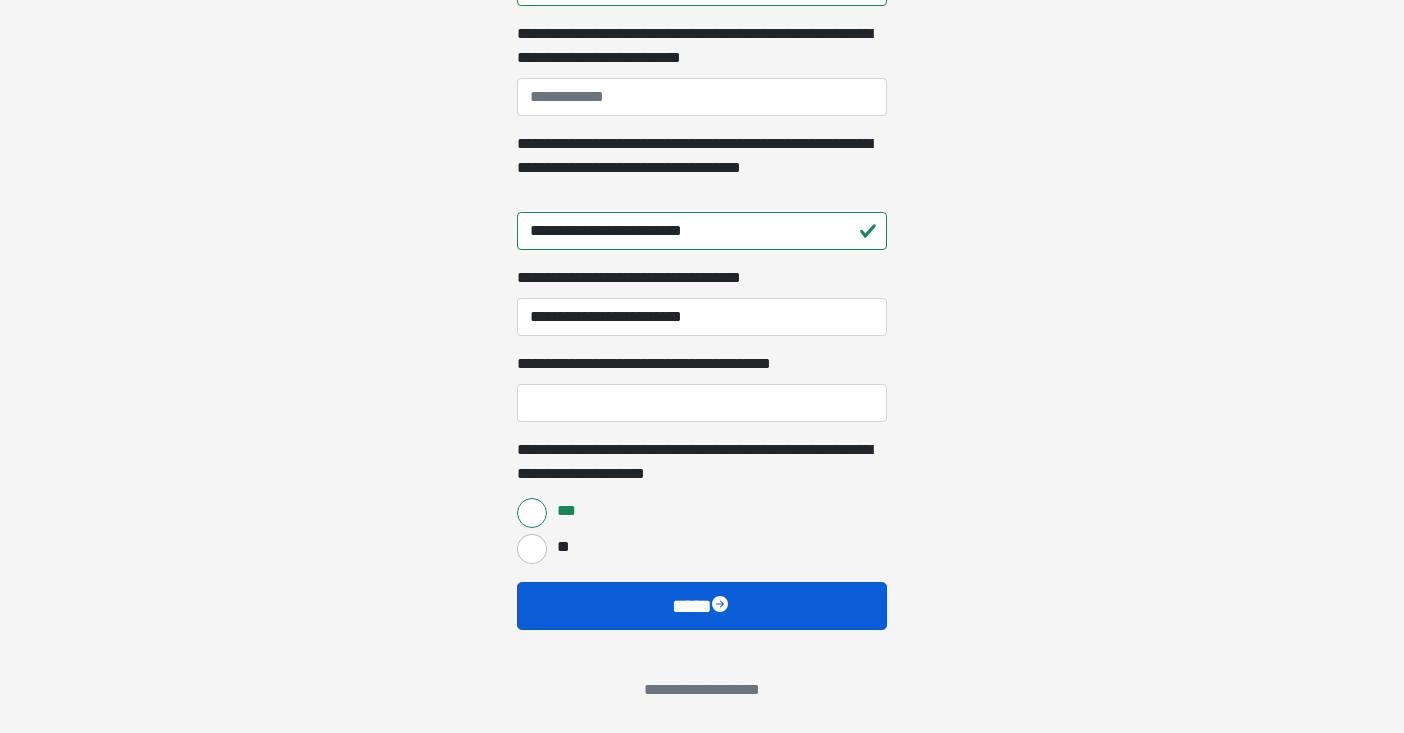 click on "****" at bounding box center (702, 606) 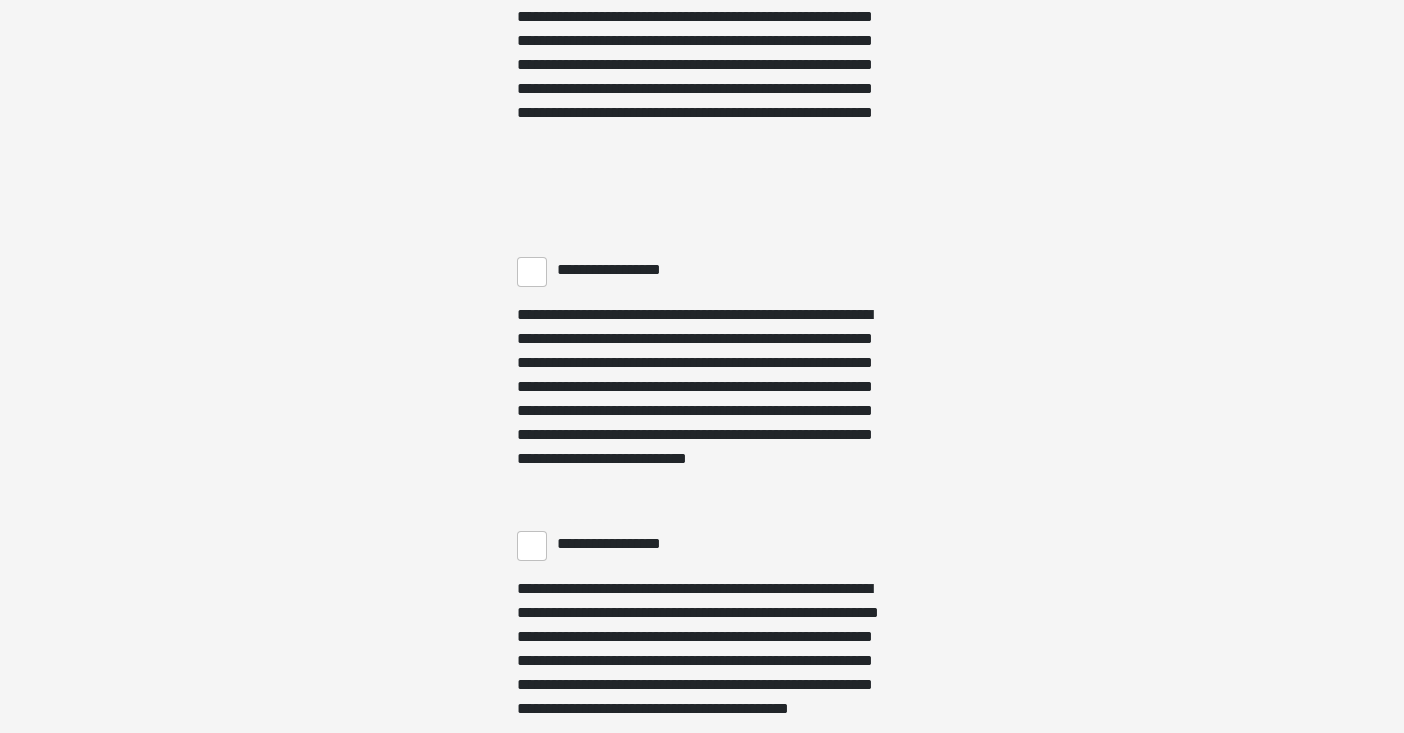 scroll, scrollTop: 1873, scrollLeft: 0, axis: vertical 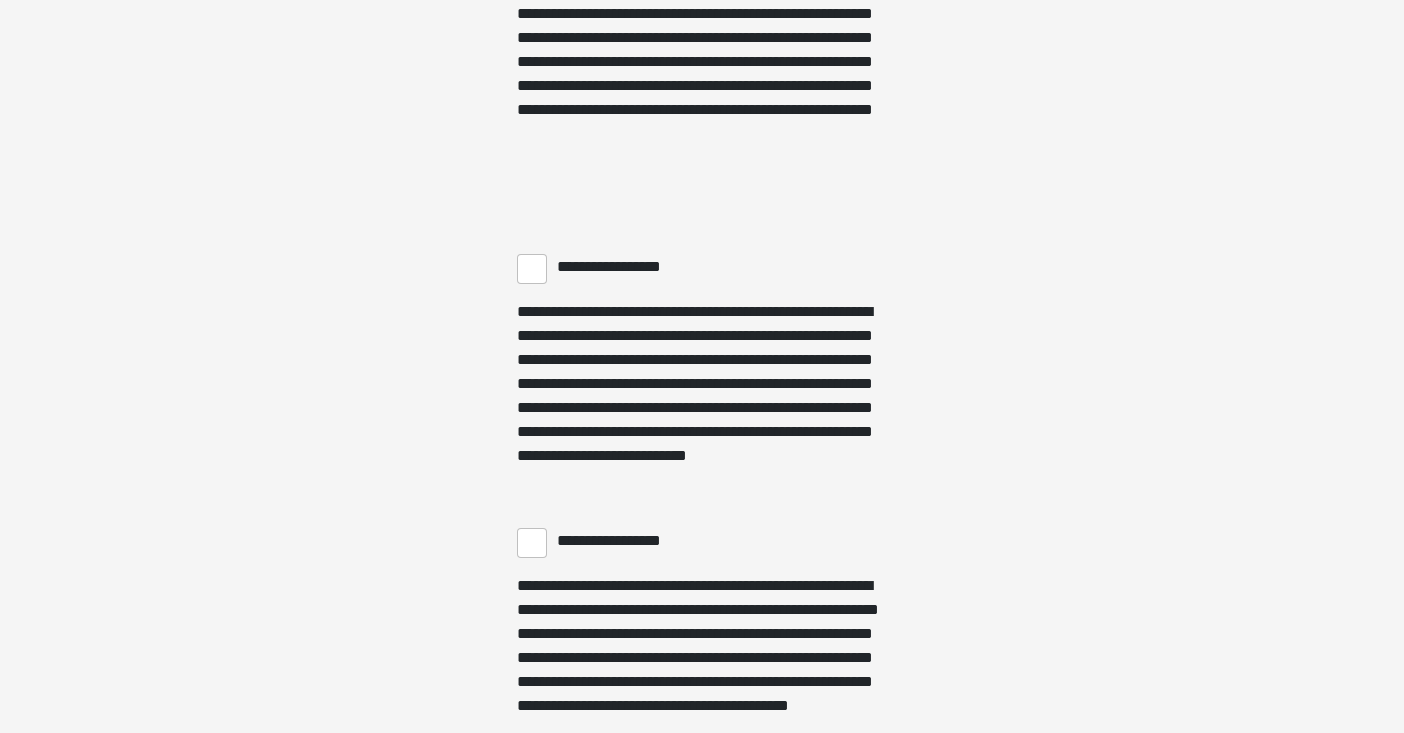 click on "**********" at bounding box center (532, 269) 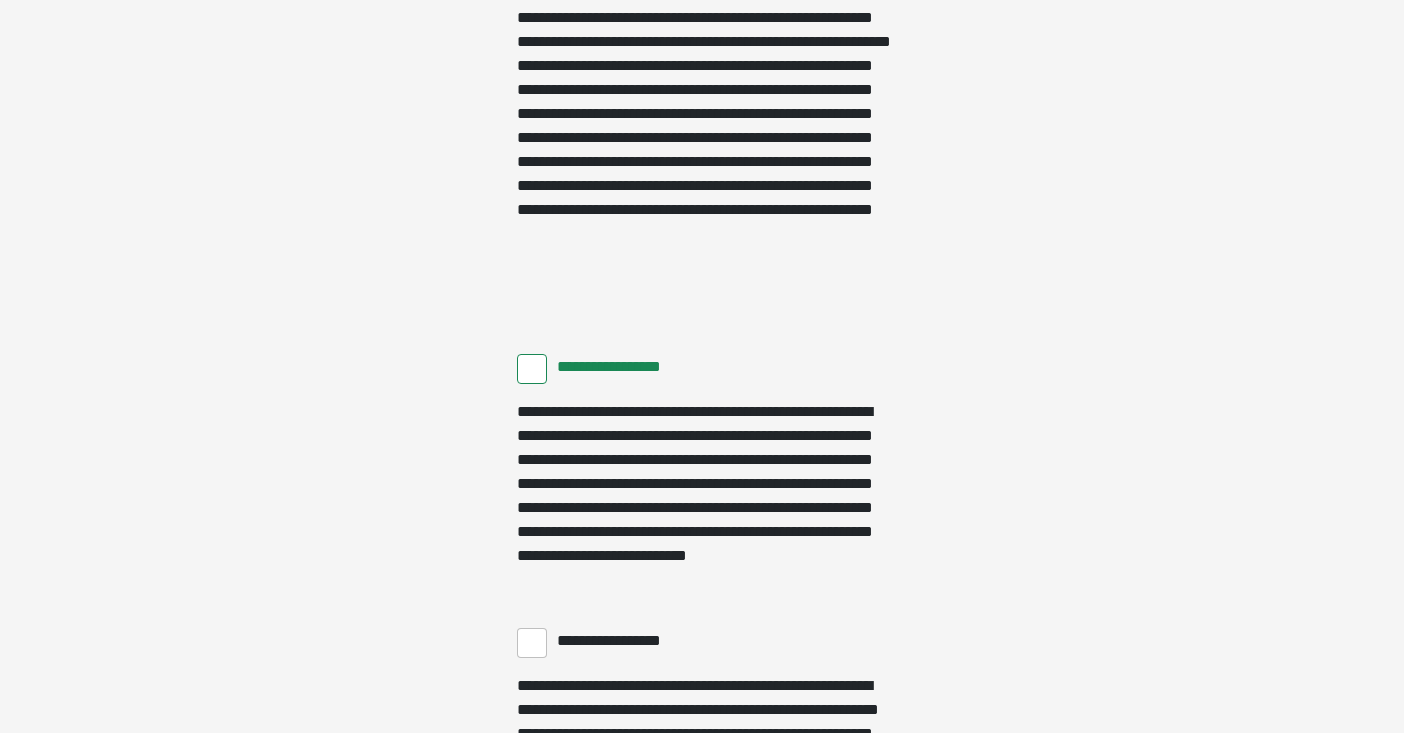 scroll, scrollTop: 1775, scrollLeft: 0, axis: vertical 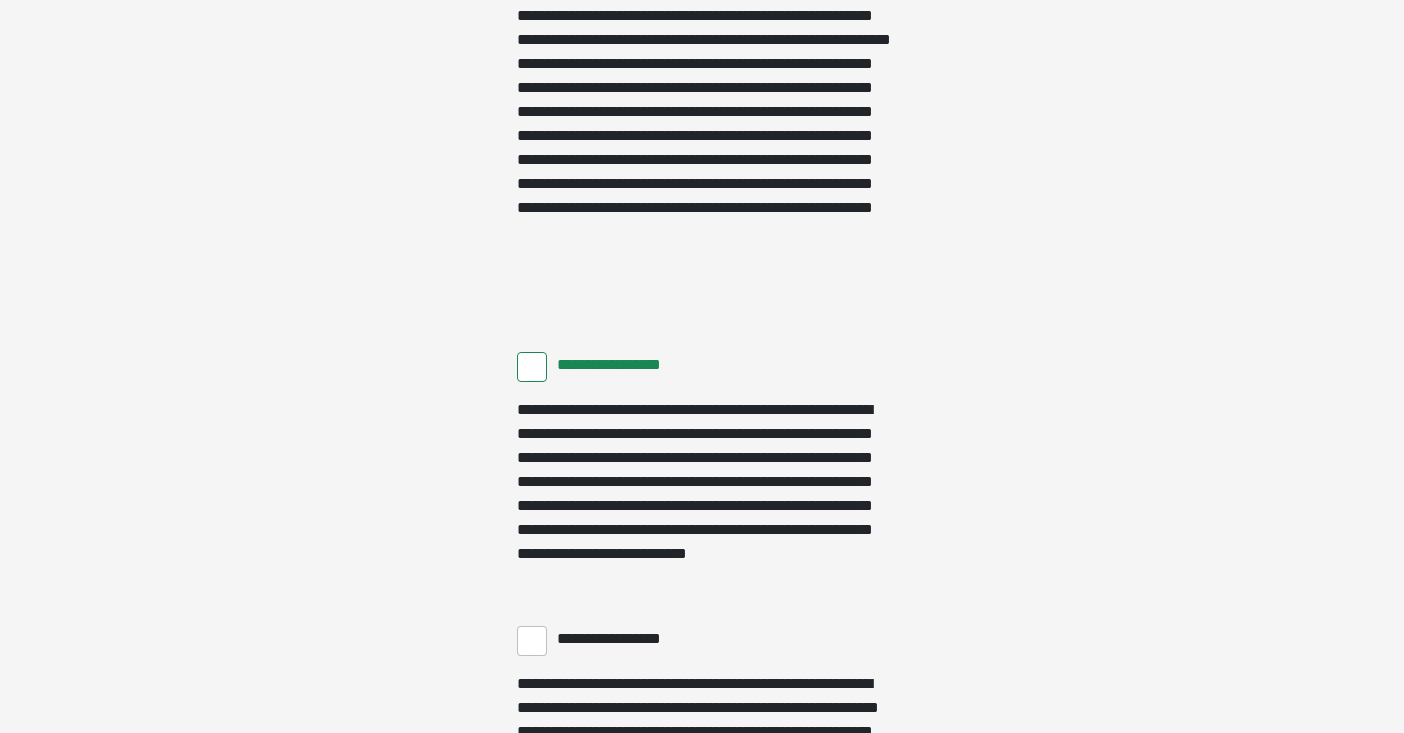 click on "**********" at bounding box center (532, 367) 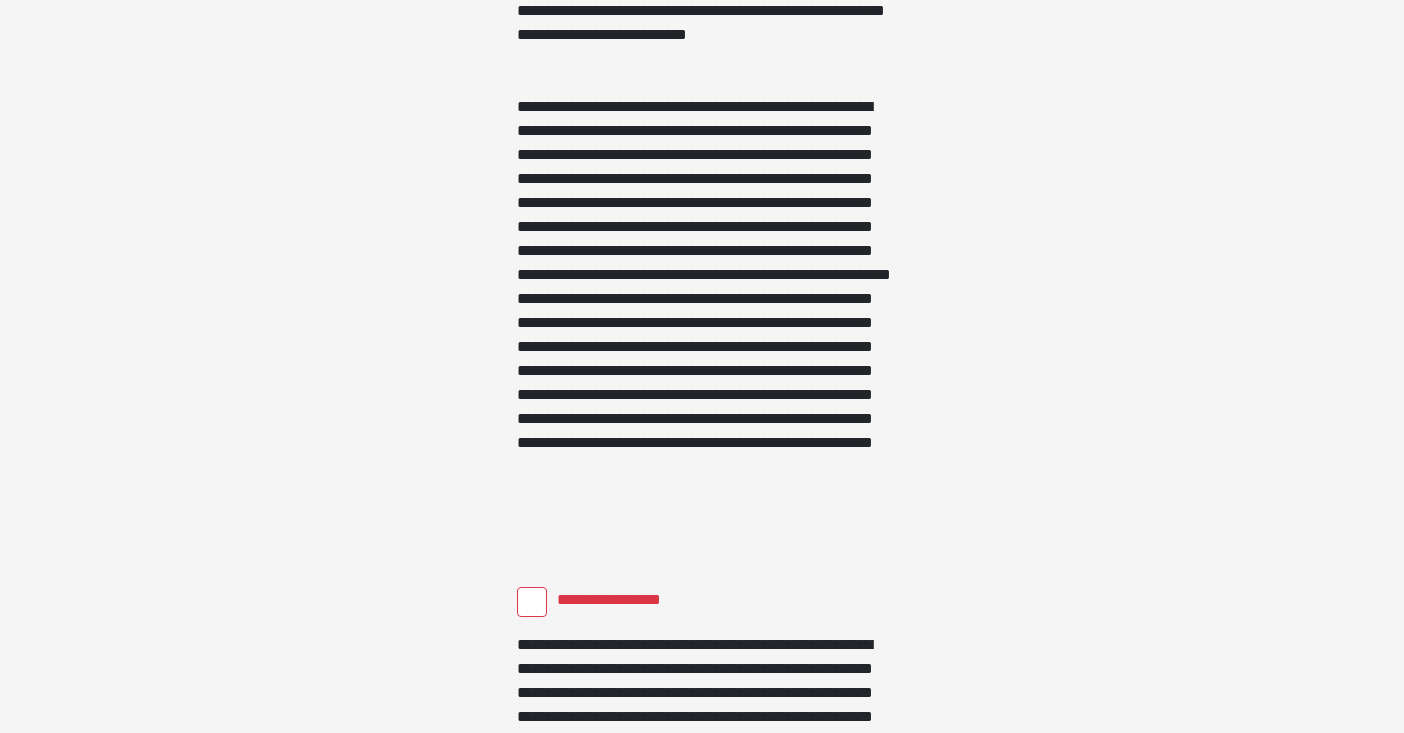 scroll, scrollTop: 1542, scrollLeft: 0, axis: vertical 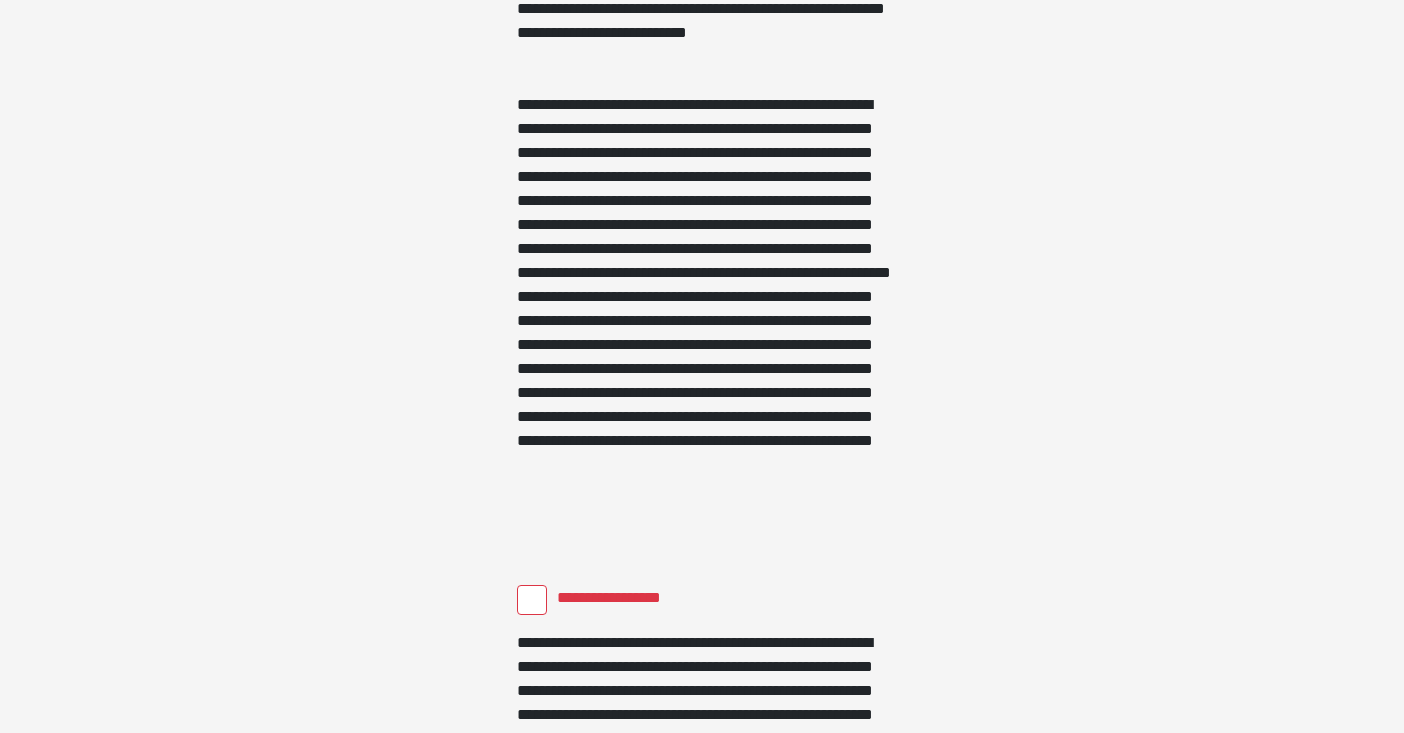 click on "**********" at bounding box center (532, 600) 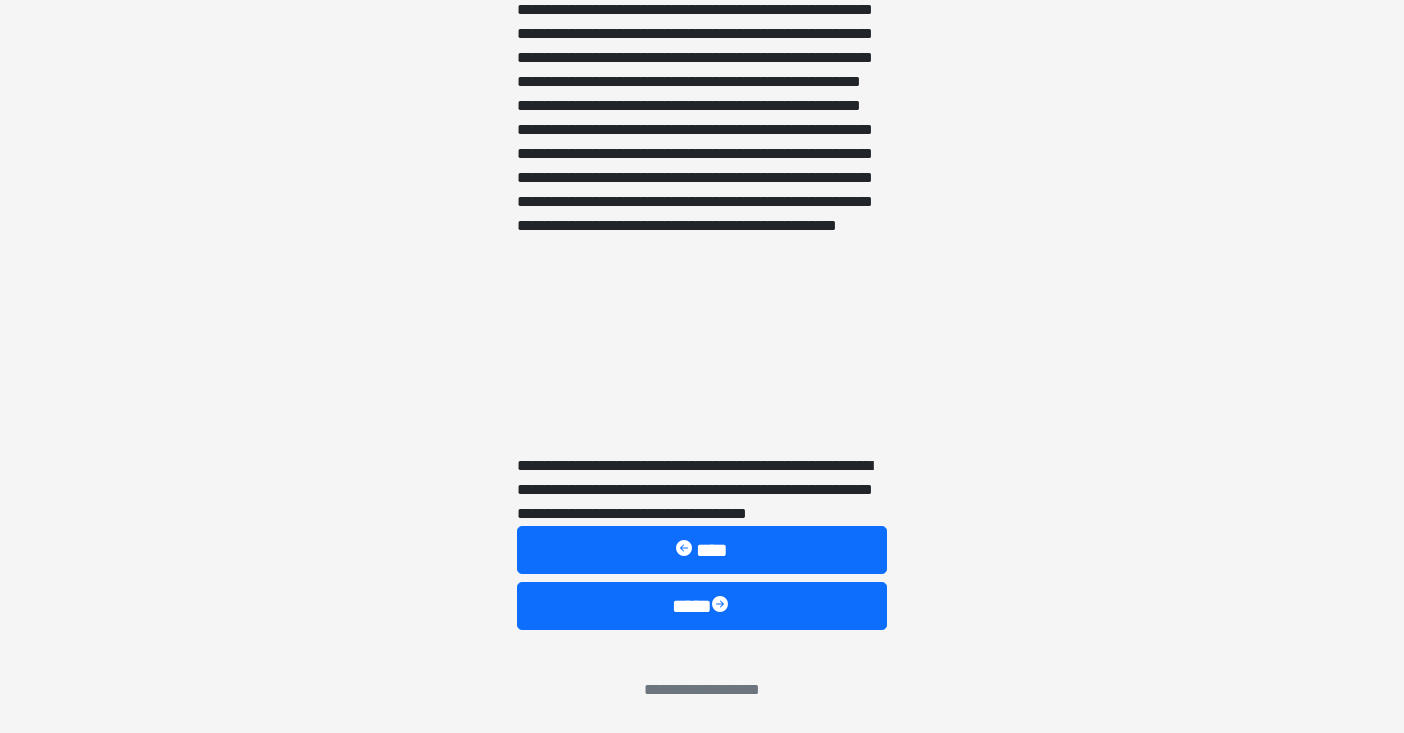 scroll, scrollTop: 3131, scrollLeft: 0, axis: vertical 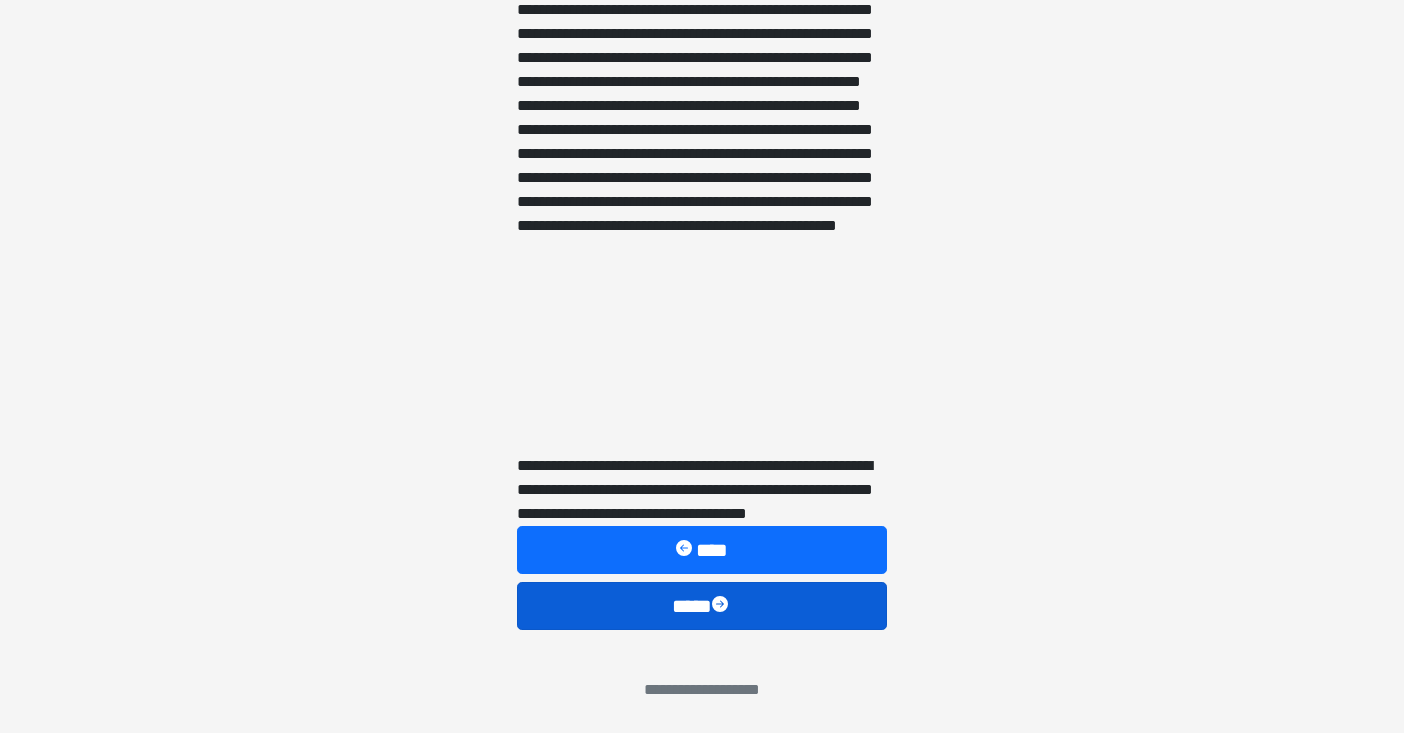 click on "****" at bounding box center [702, 606] 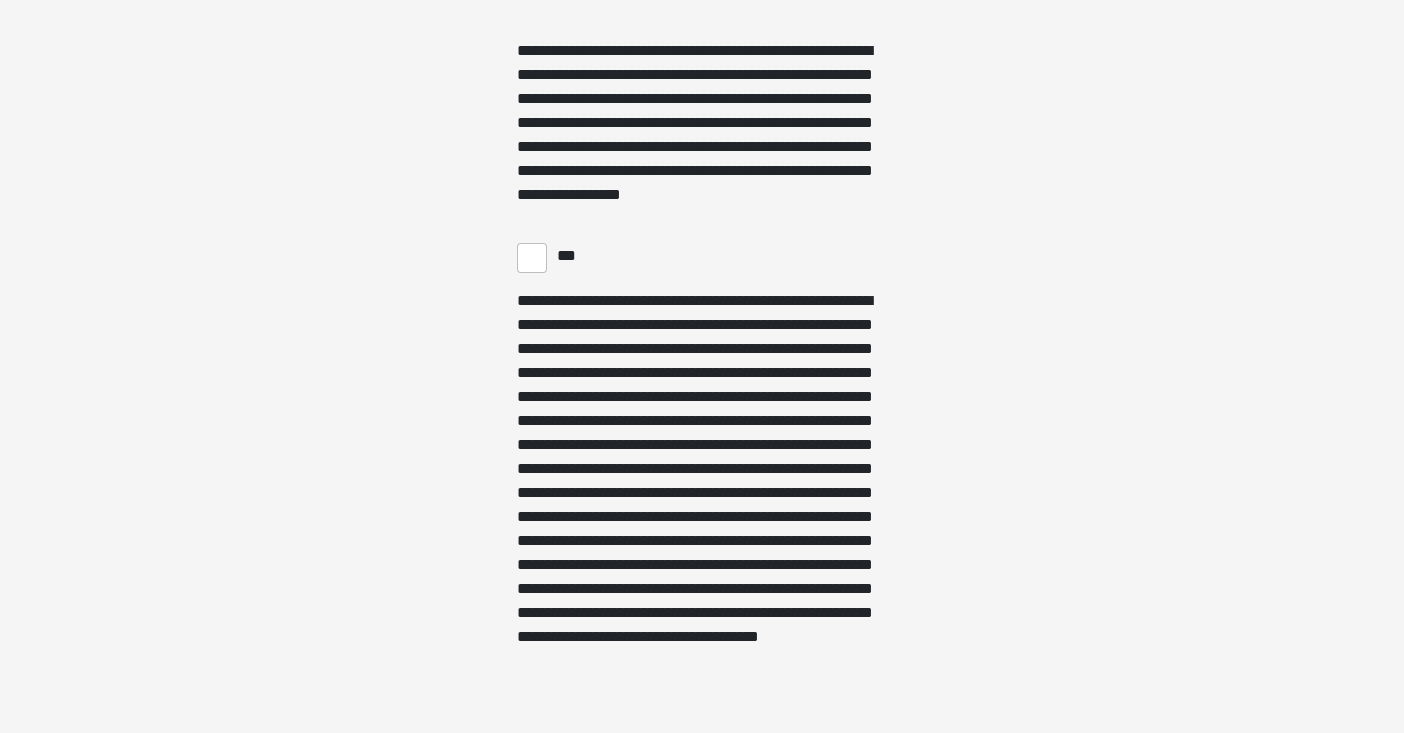 scroll, scrollTop: 4865, scrollLeft: 0, axis: vertical 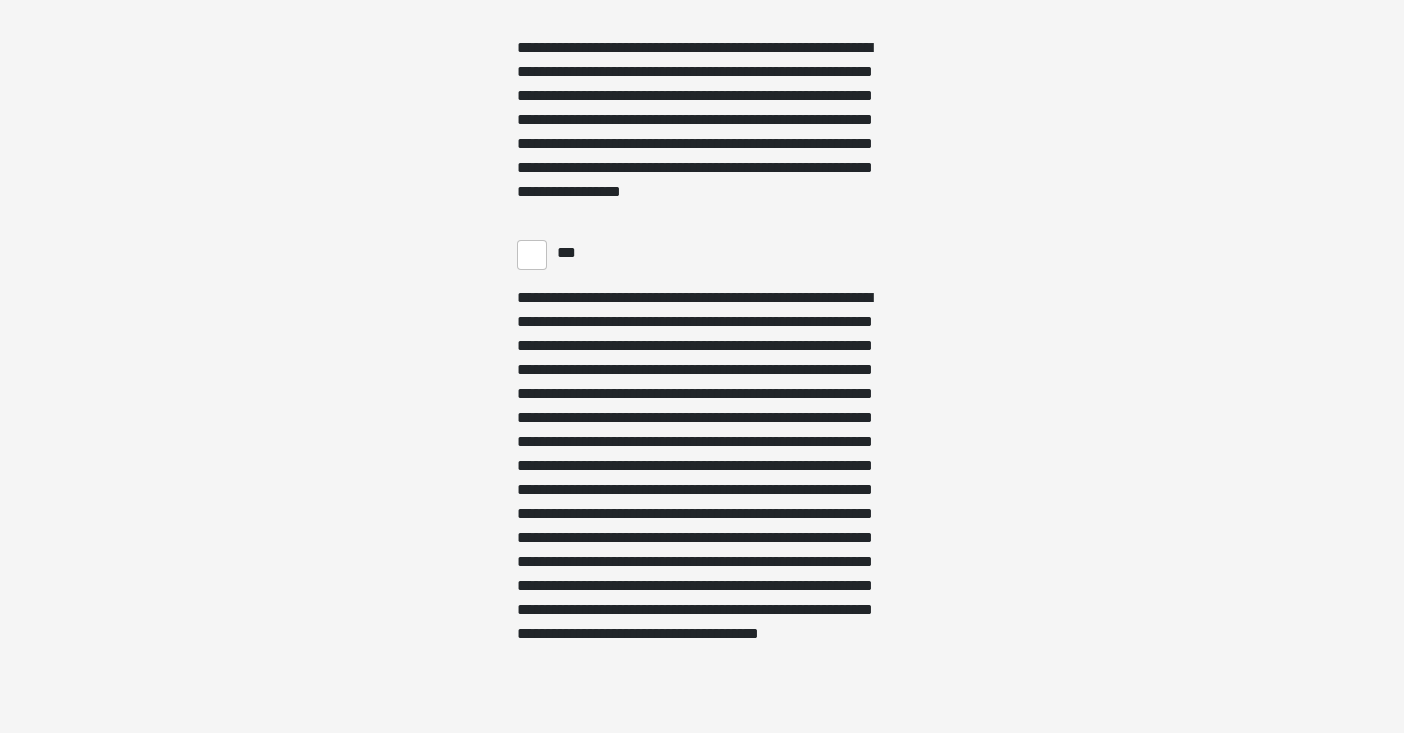 click on "***" at bounding box center (532, 255) 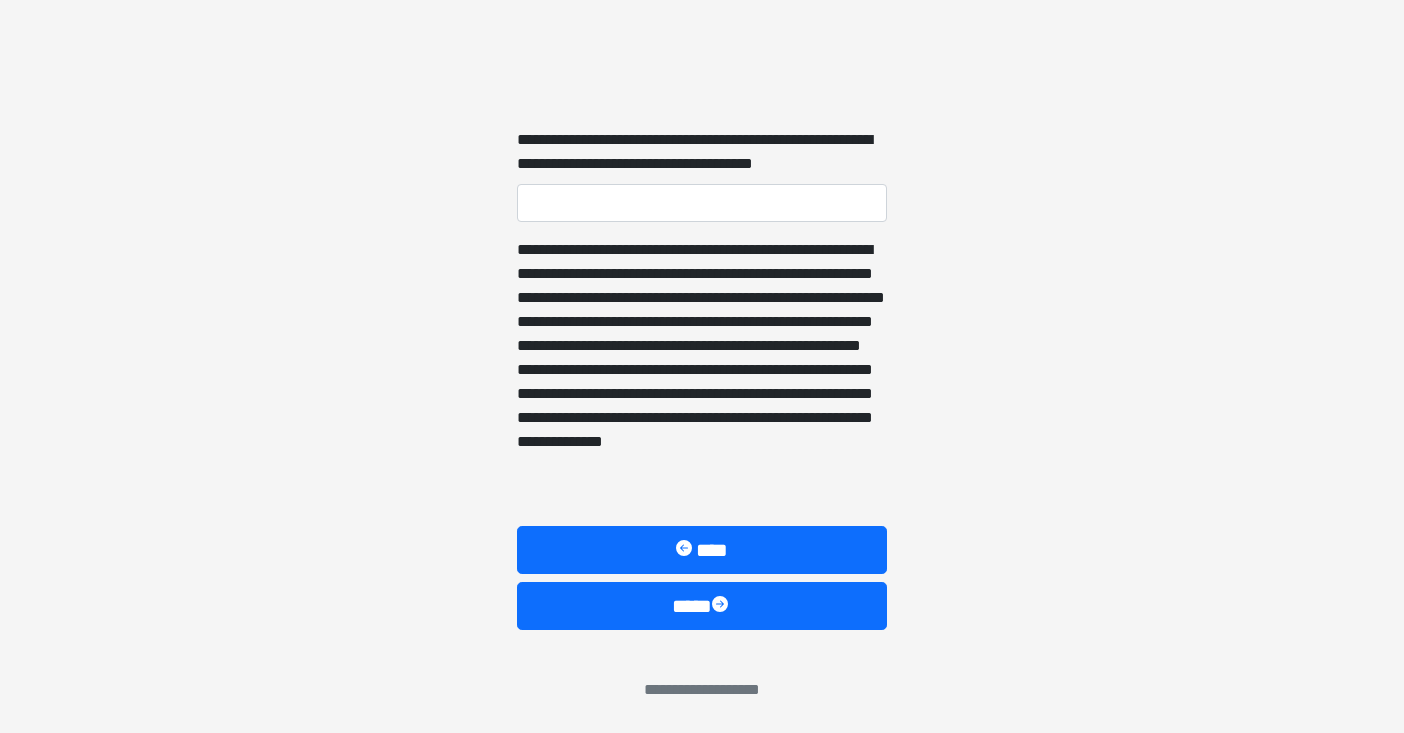 scroll, scrollTop: 5503, scrollLeft: 0, axis: vertical 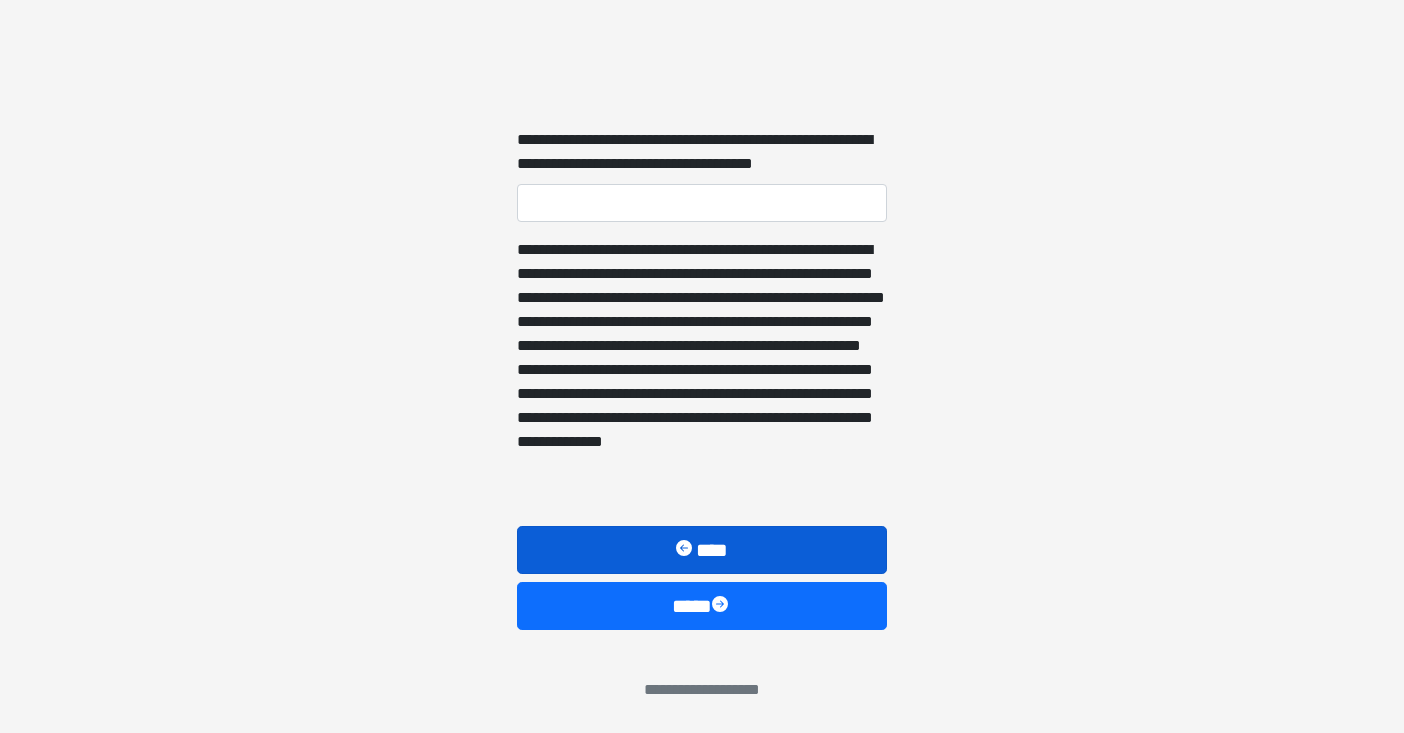 click on "****" at bounding box center (702, 550) 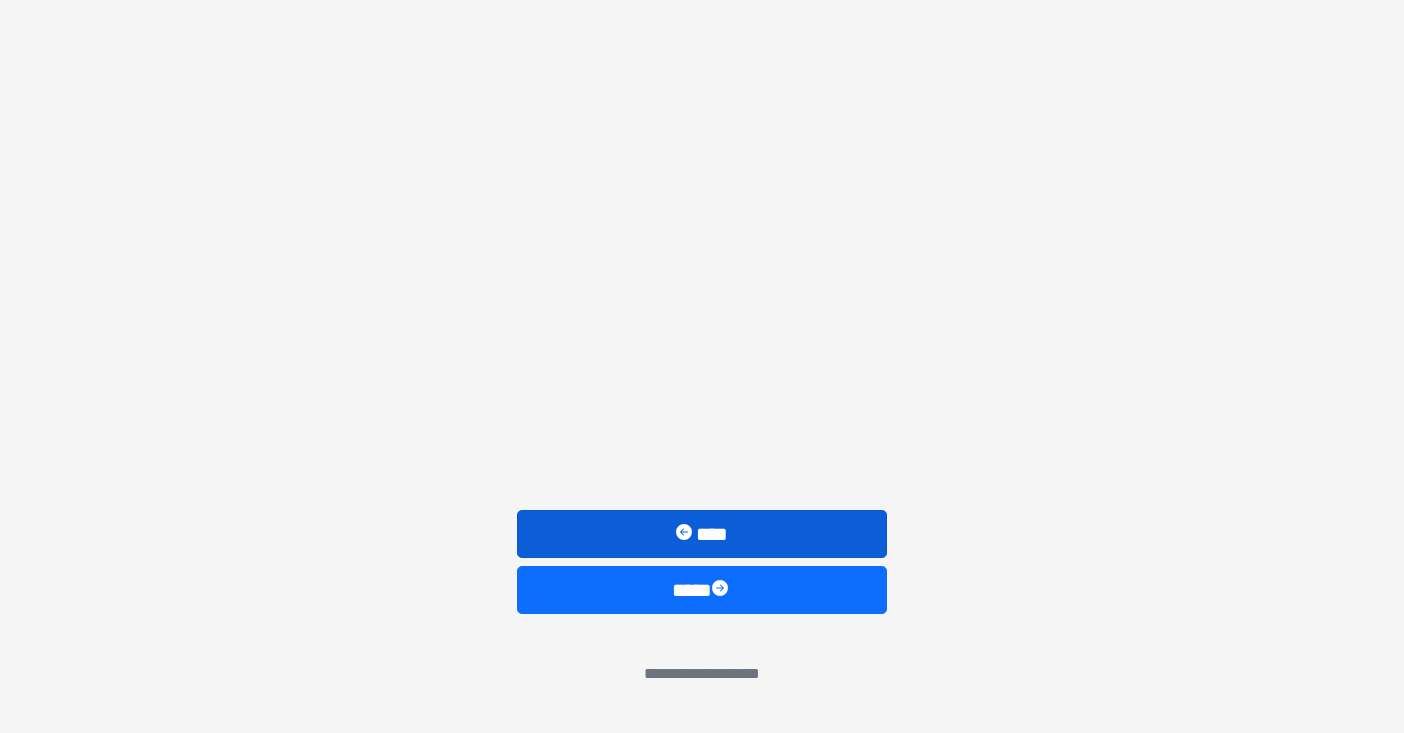 scroll, scrollTop: 3131, scrollLeft: 0, axis: vertical 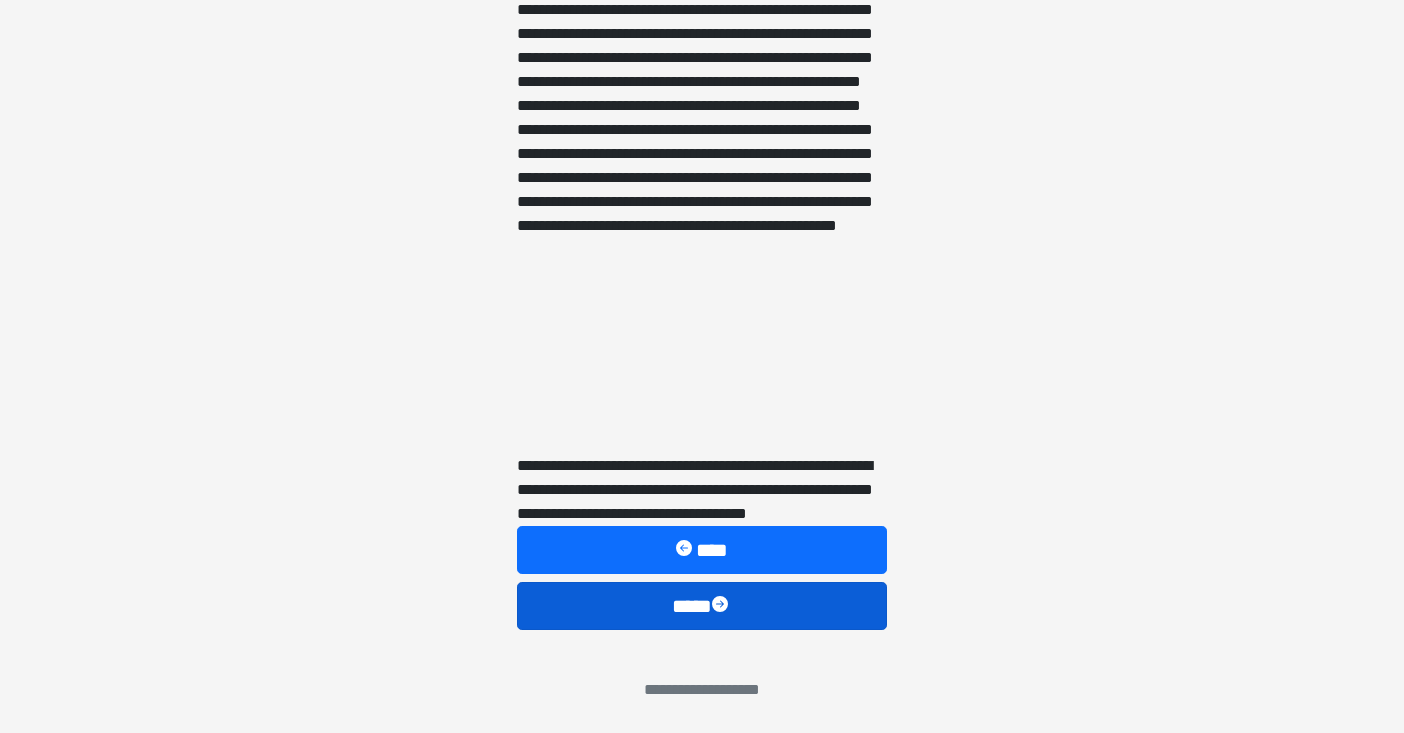 click on "****" at bounding box center (702, 606) 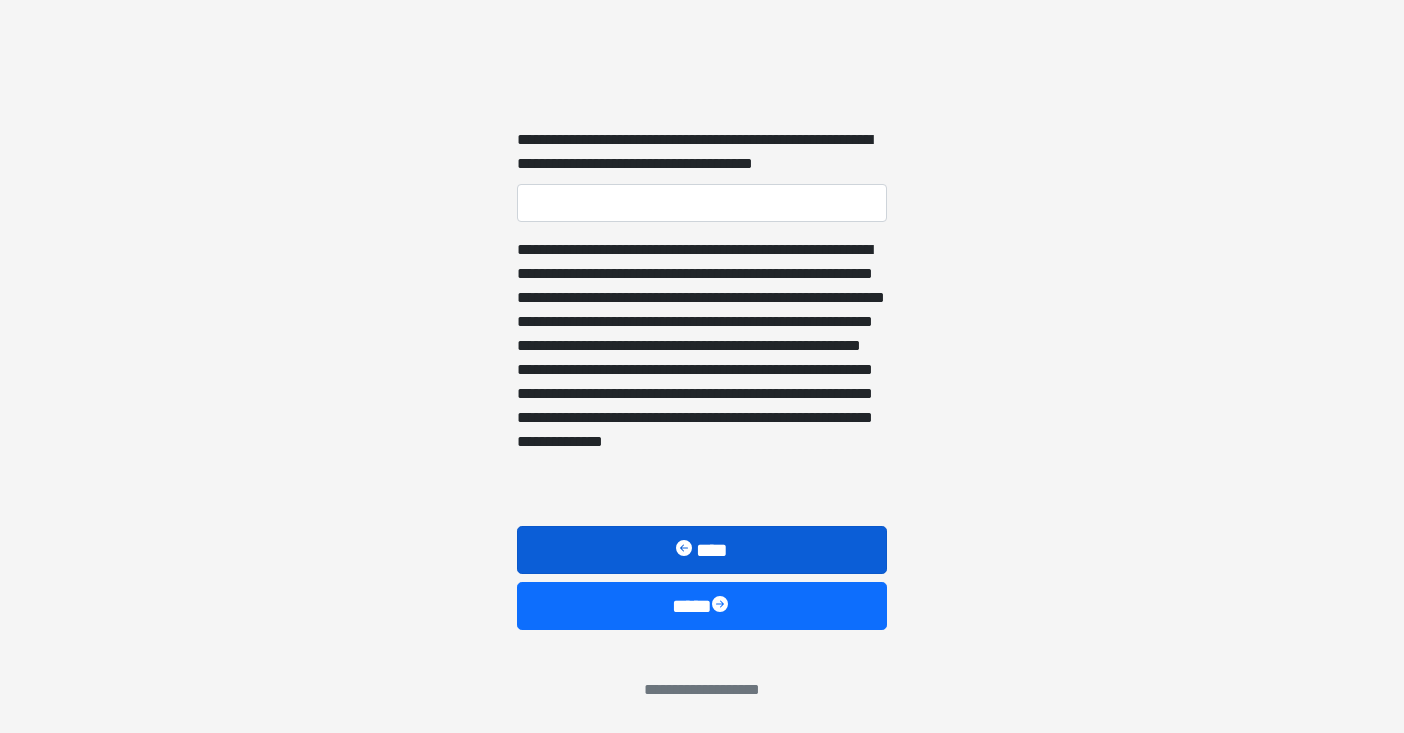 scroll, scrollTop: 5503, scrollLeft: 0, axis: vertical 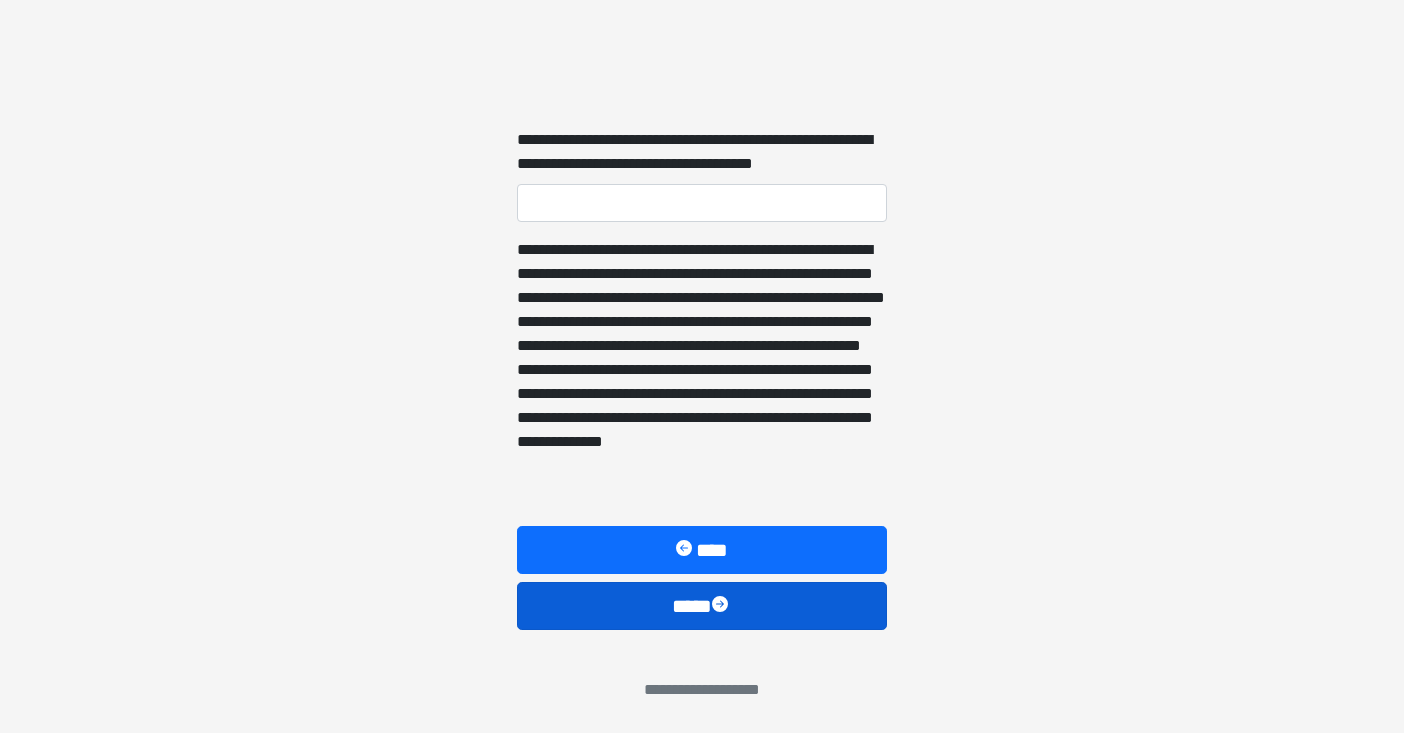 click at bounding box center [722, 606] 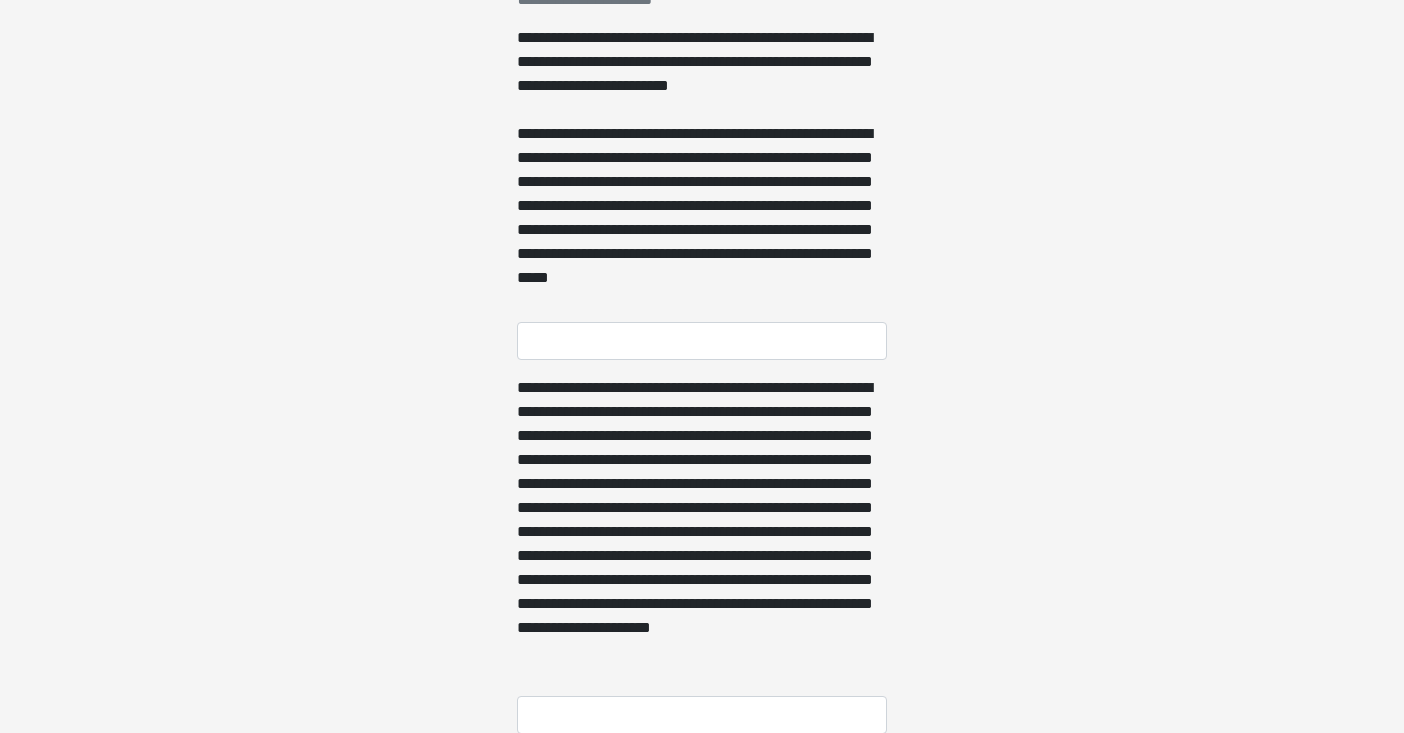 scroll, scrollTop: 411, scrollLeft: 0, axis: vertical 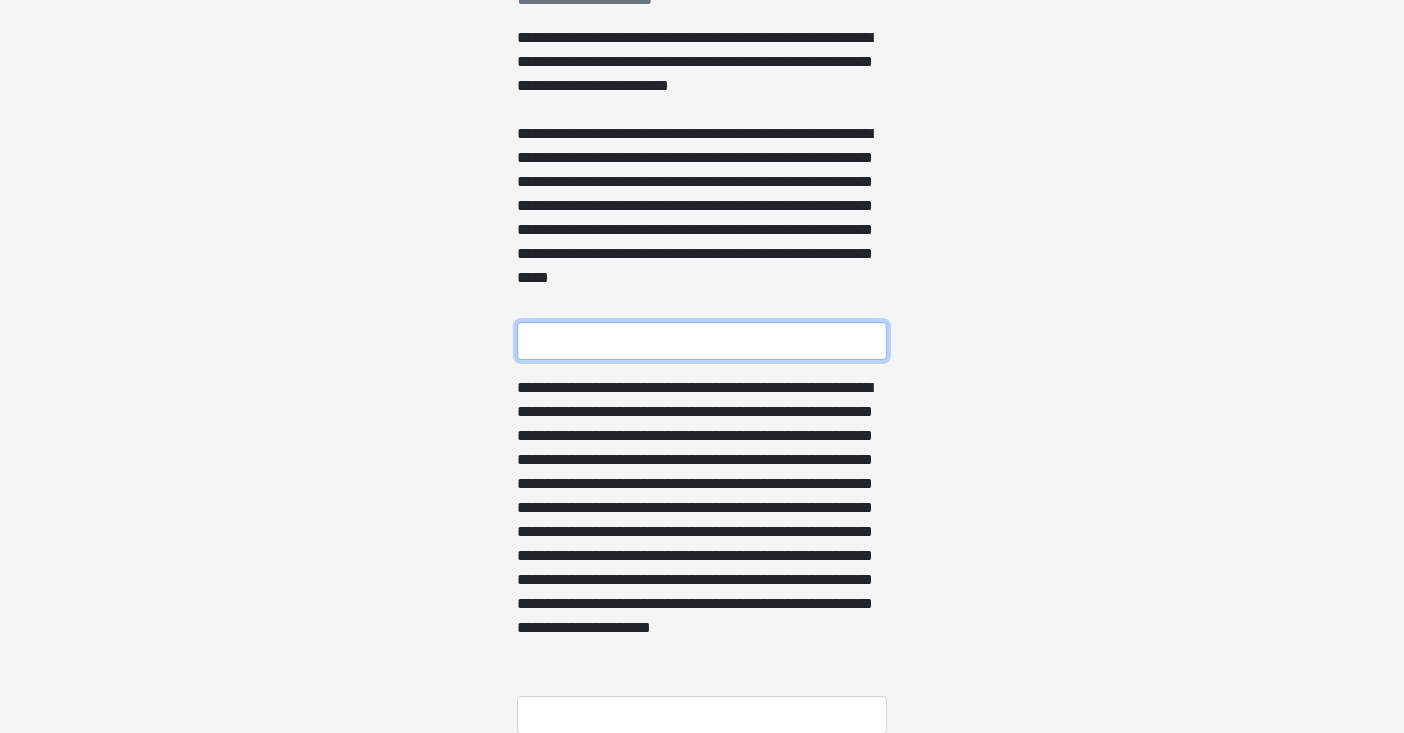 click on "**********" at bounding box center (702, 341) 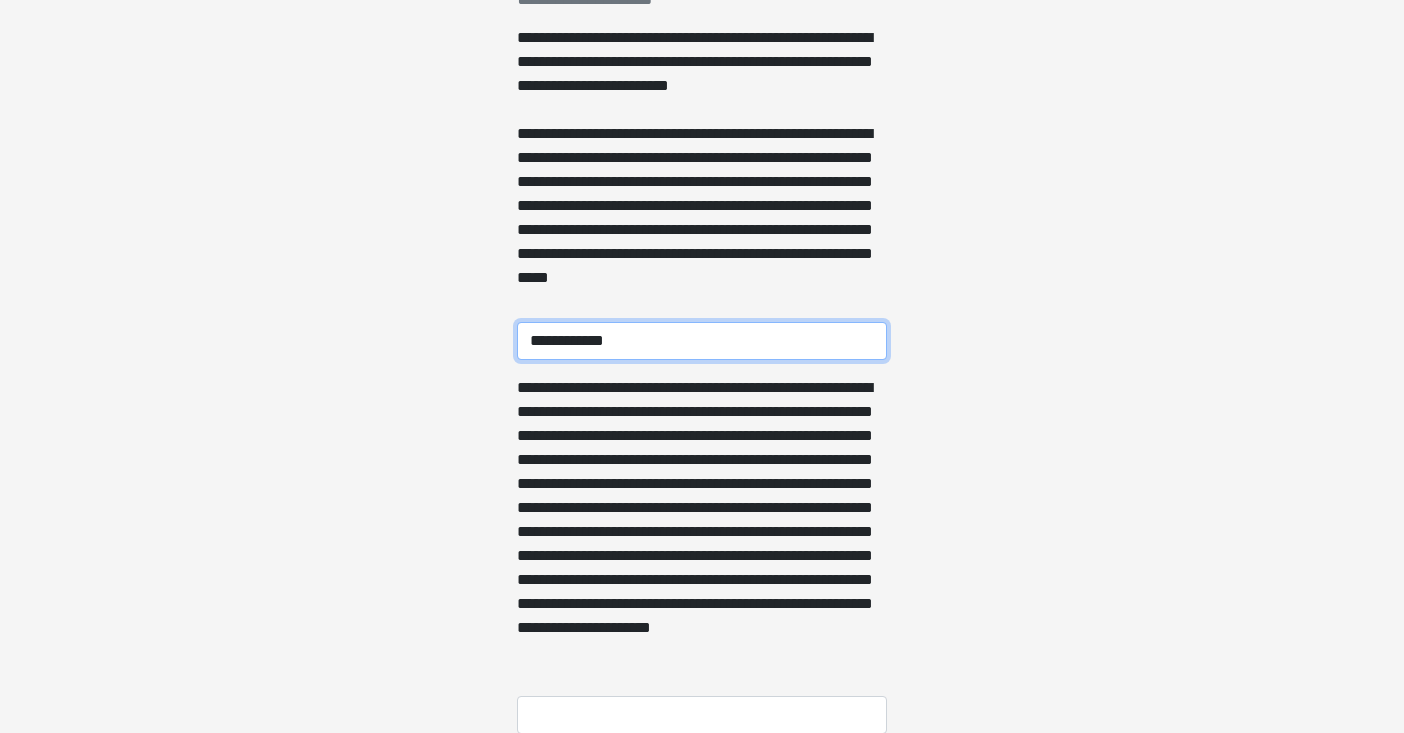 type on "**********" 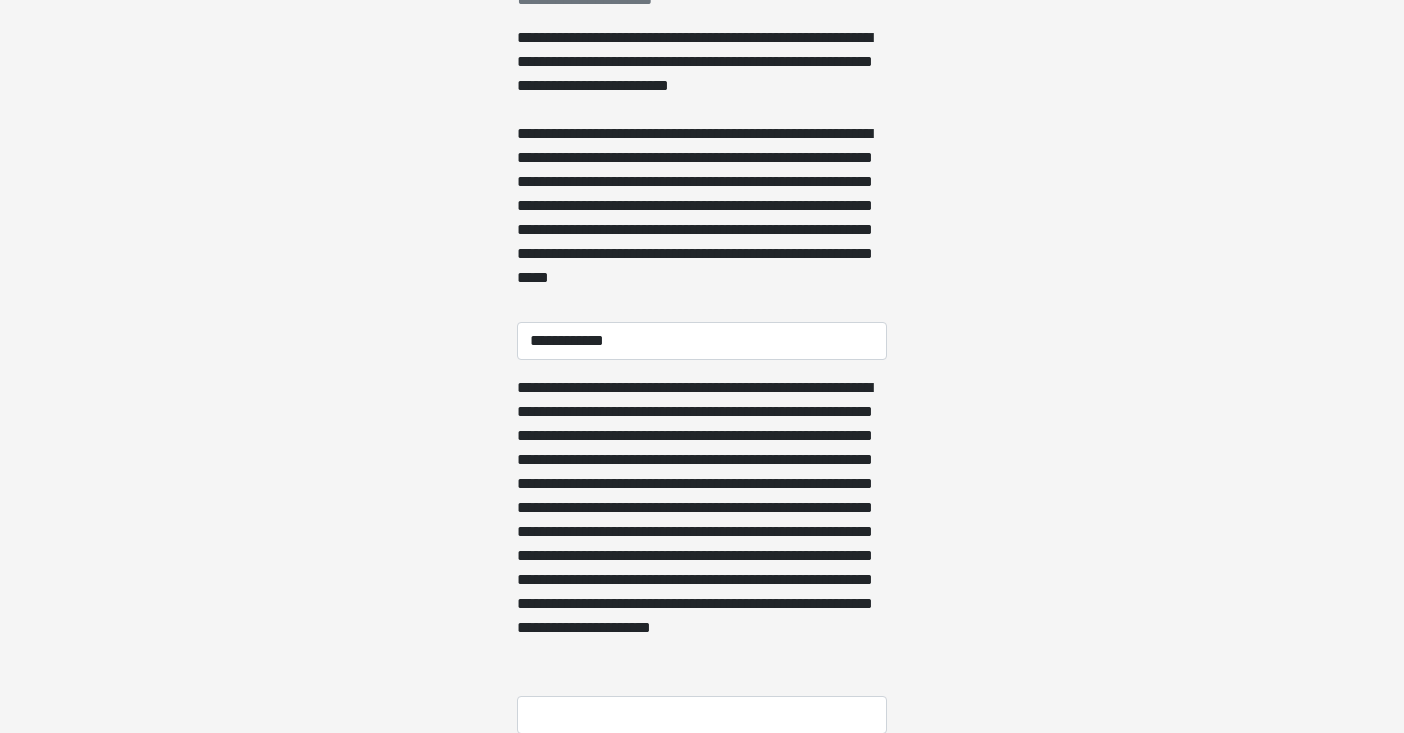 click on "**********" at bounding box center (702, 532) 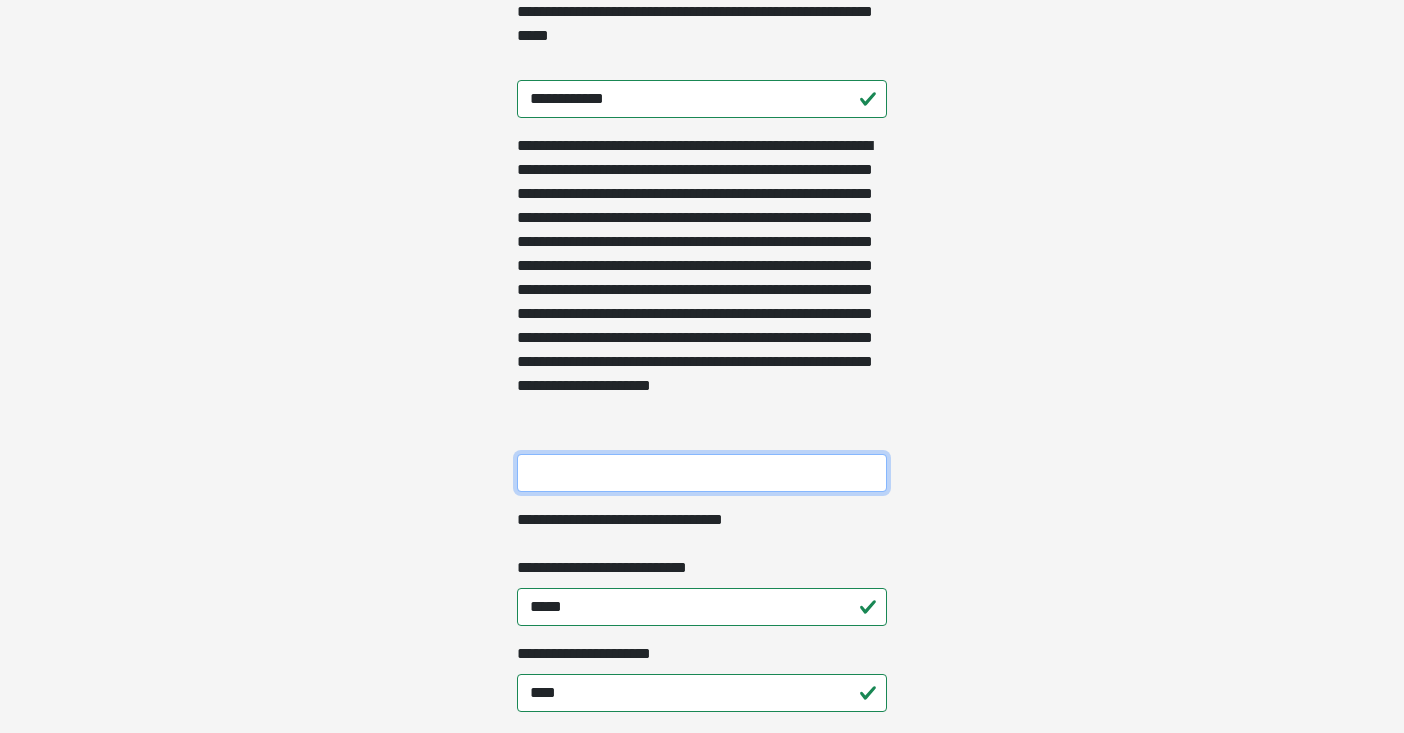 scroll, scrollTop: 655, scrollLeft: 0, axis: vertical 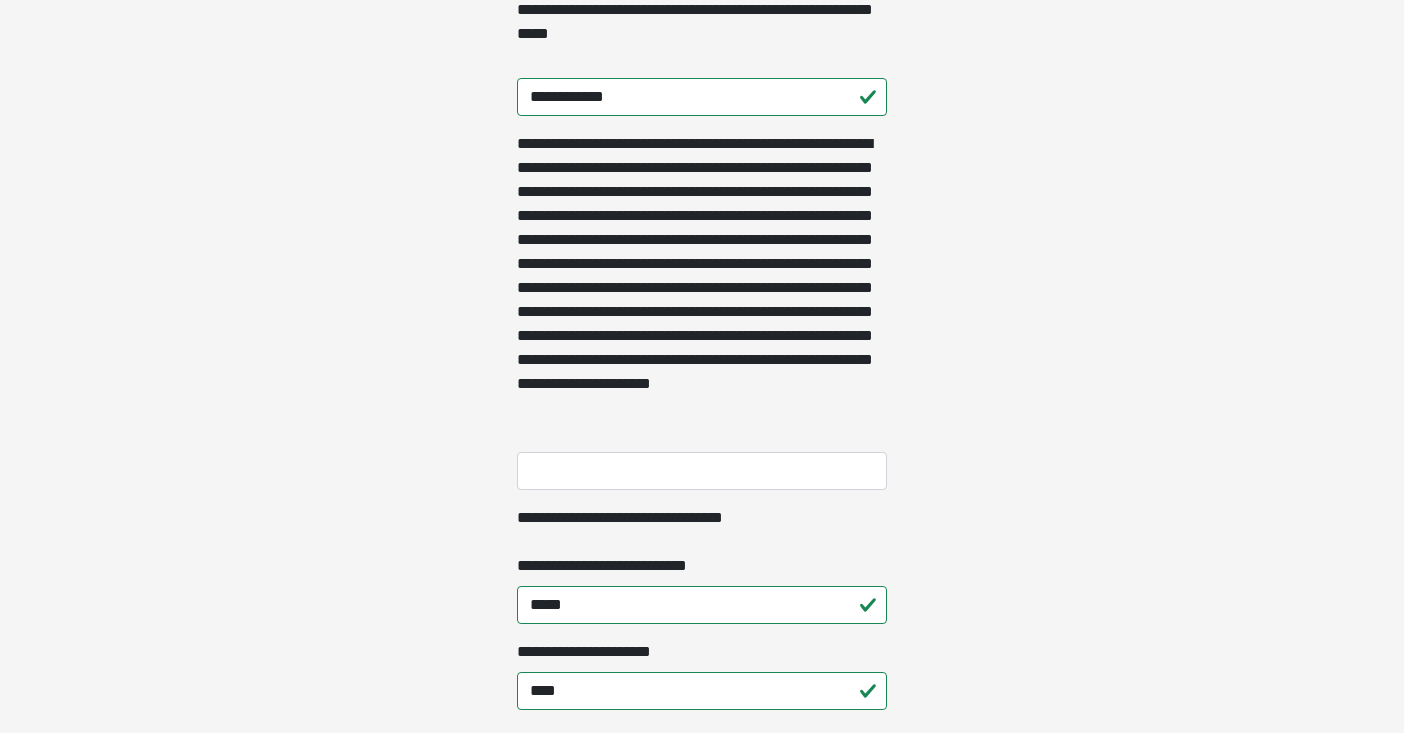 click on "**********" at bounding box center [702, -289] 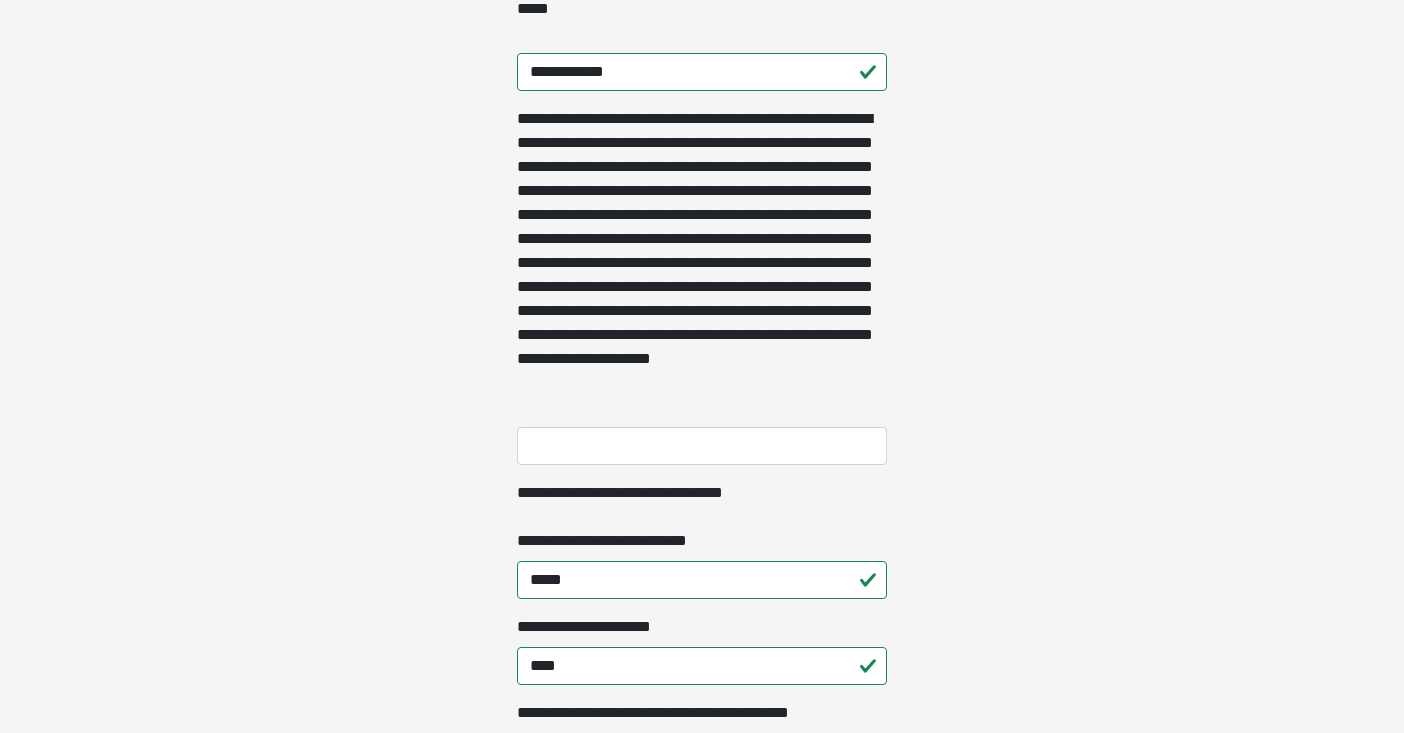 scroll, scrollTop: 678, scrollLeft: 0, axis: vertical 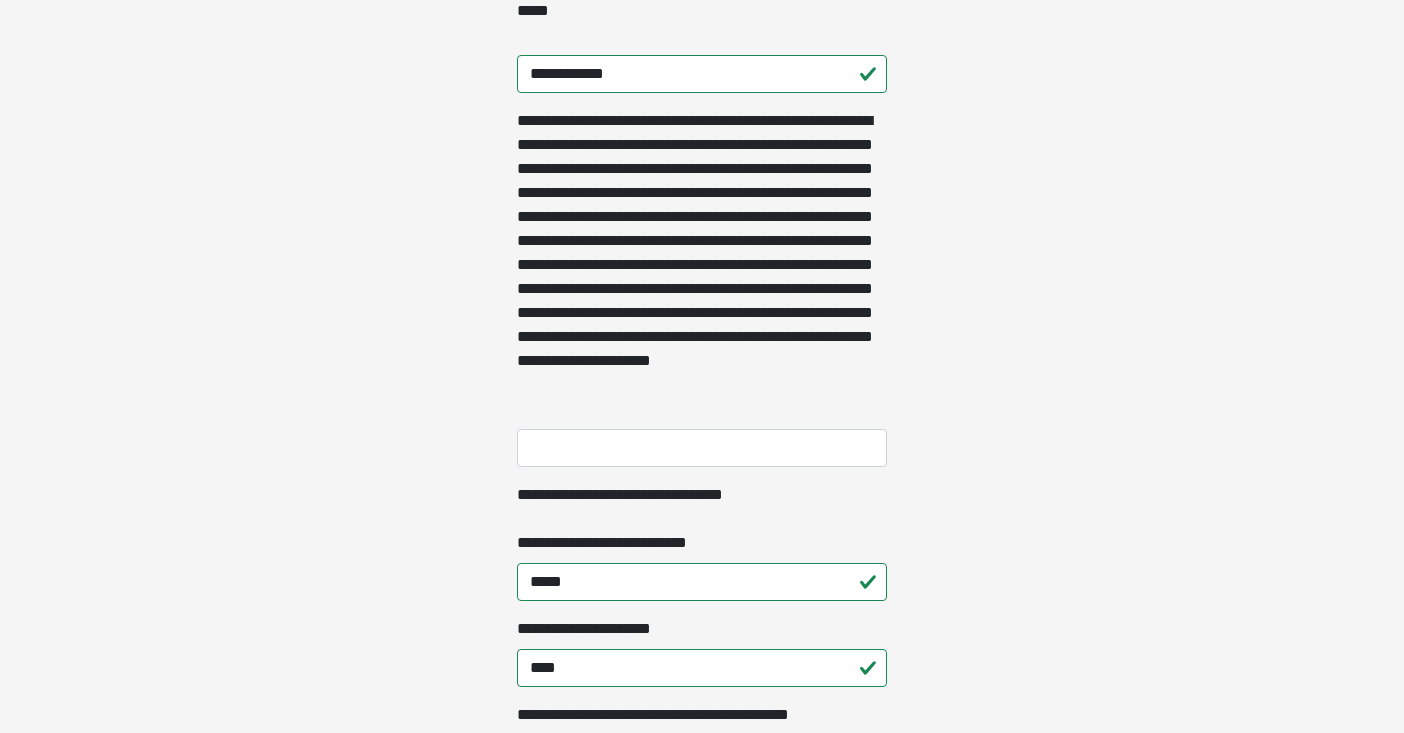 click on "**********" at bounding box center [702, -312] 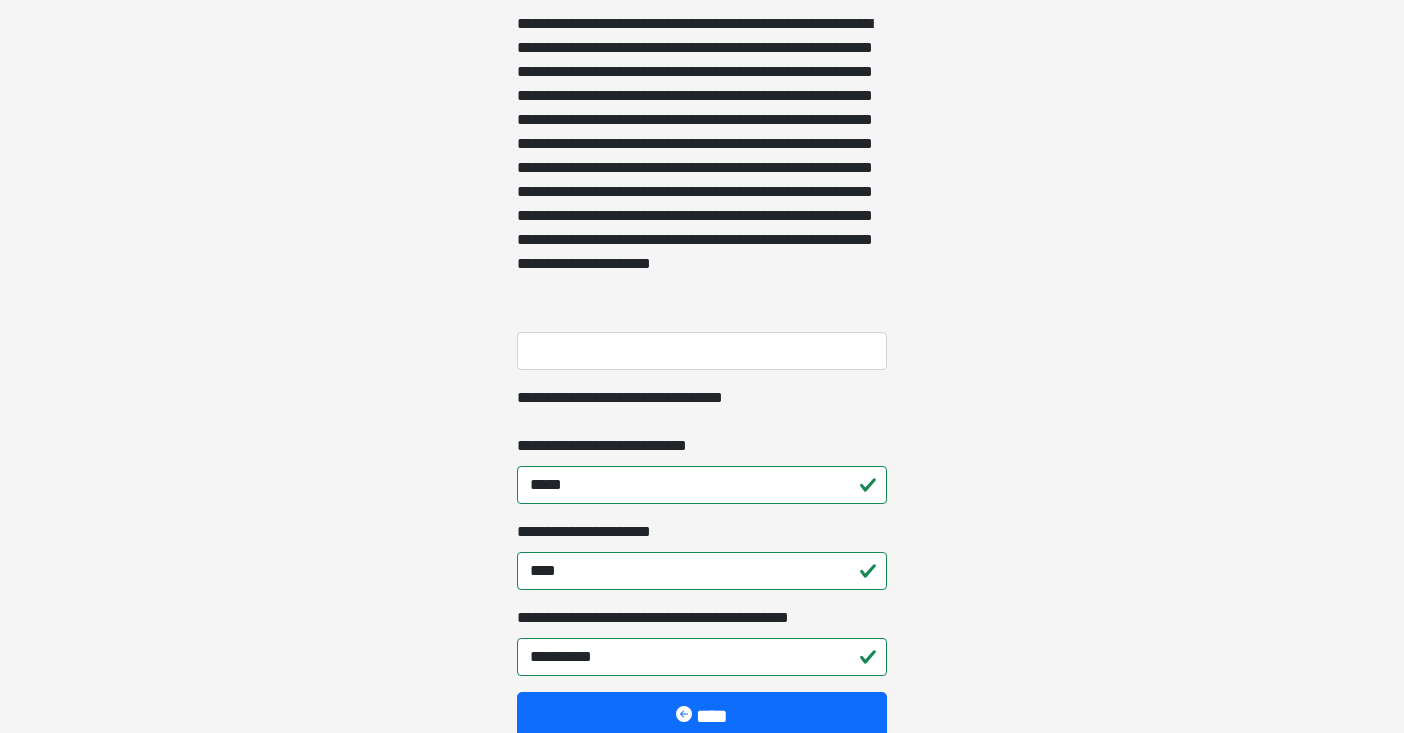 scroll, scrollTop: 828, scrollLeft: 0, axis: vertical 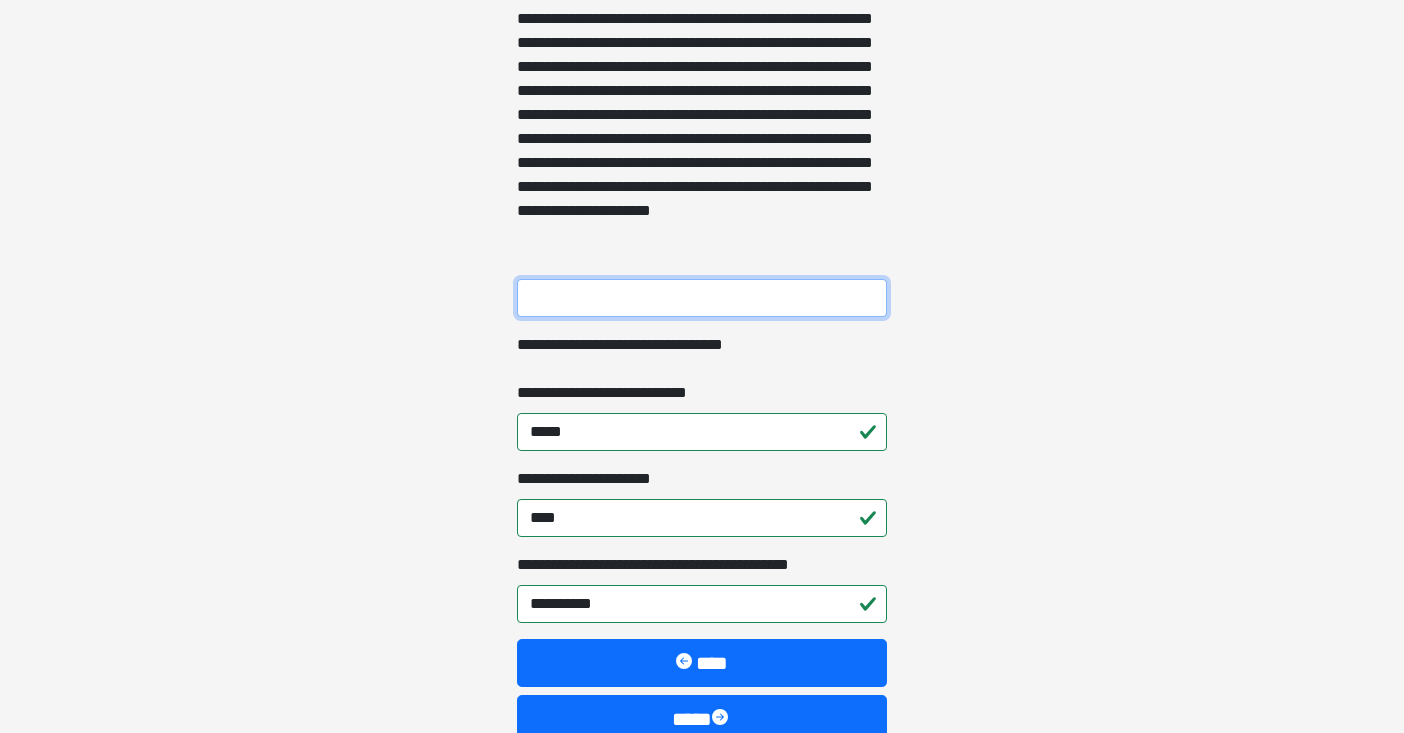 click on "**********" at bounding box center [702, 298] 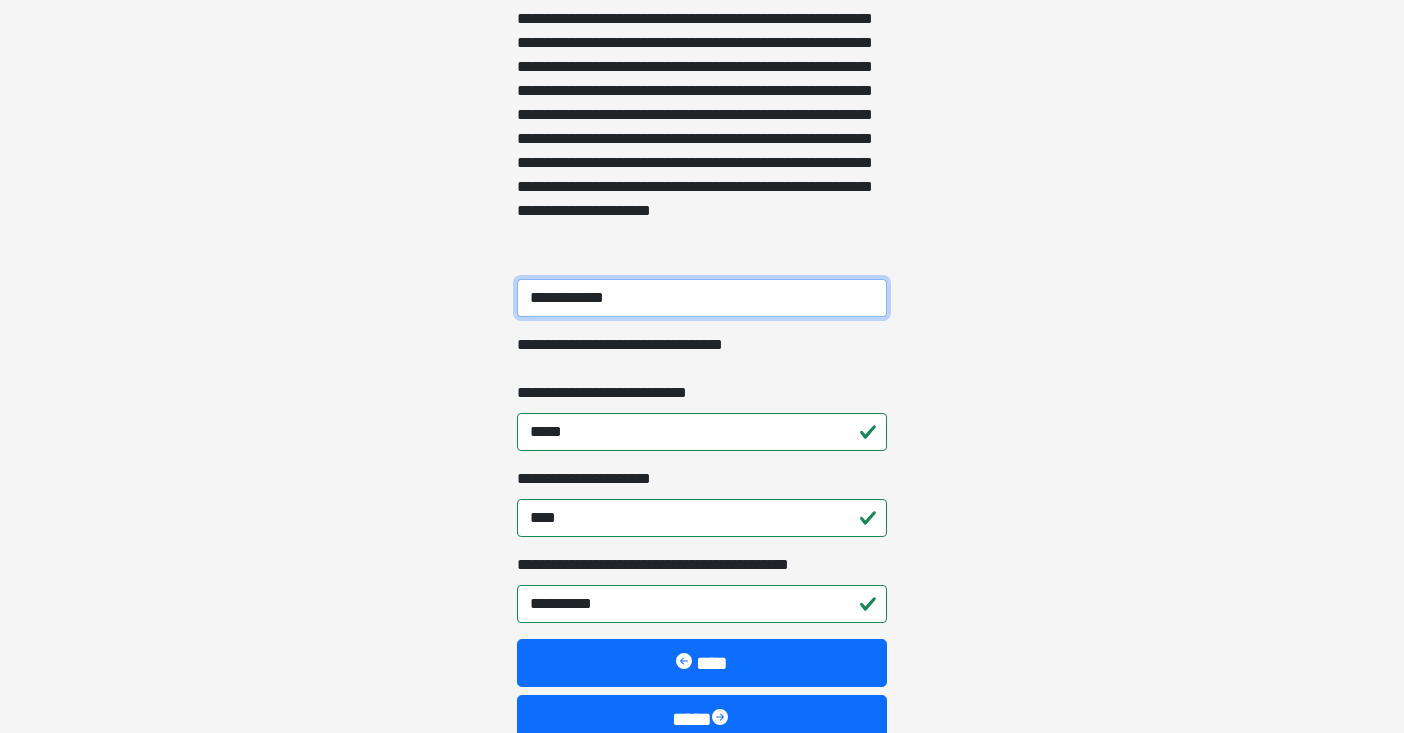 type on "**********" 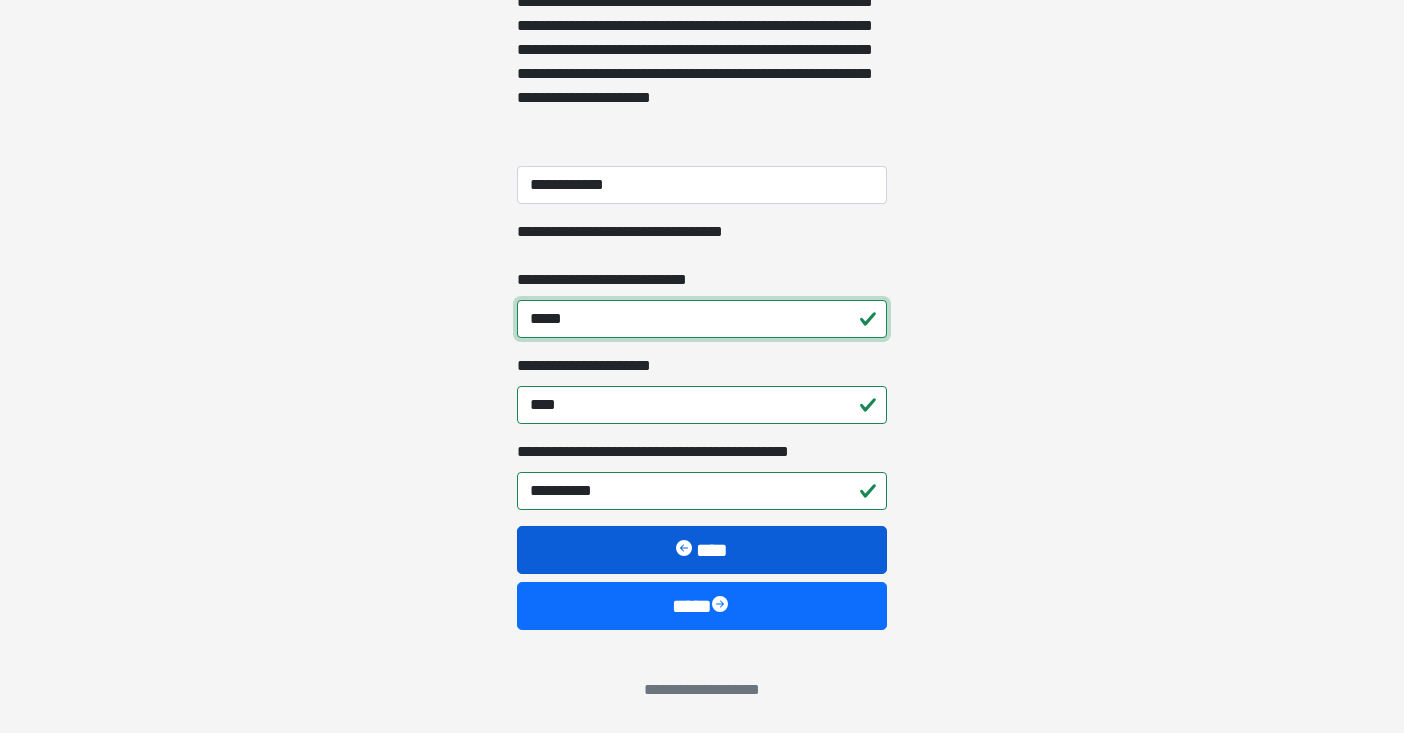 scroll, scrollTop: 941, scrollLeft: 0, axis: vertical 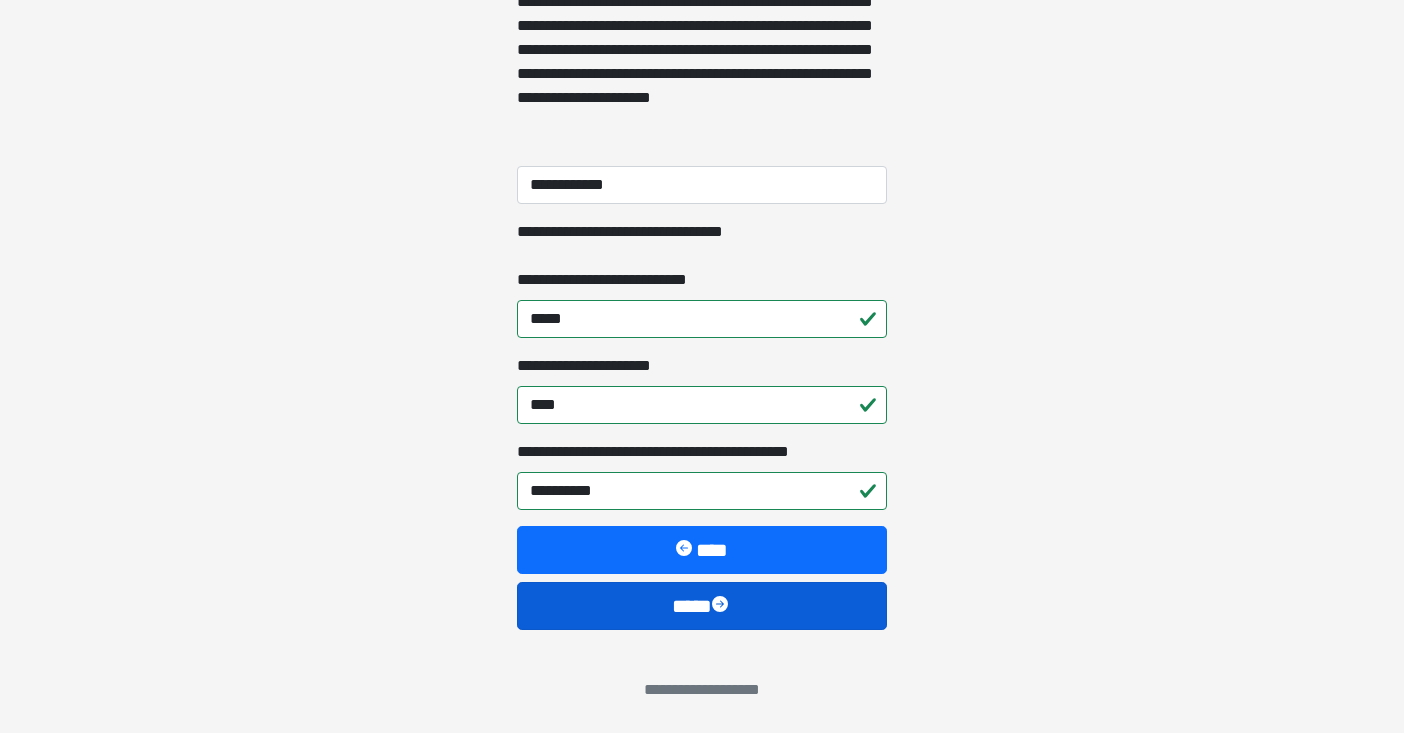 click on "****" at bounding box center (702, 606) 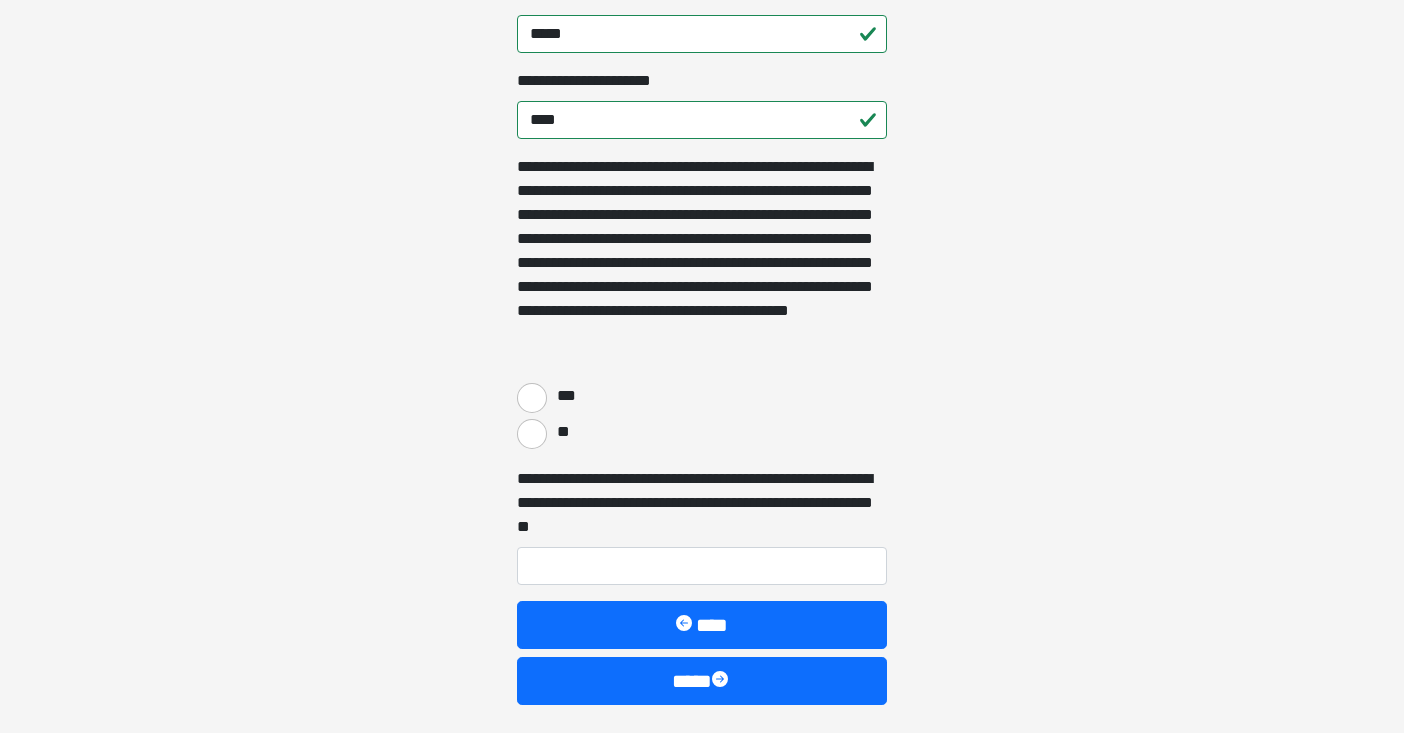 scroll, scrollTop: 533, scrollLeft: 0, axis: vertical 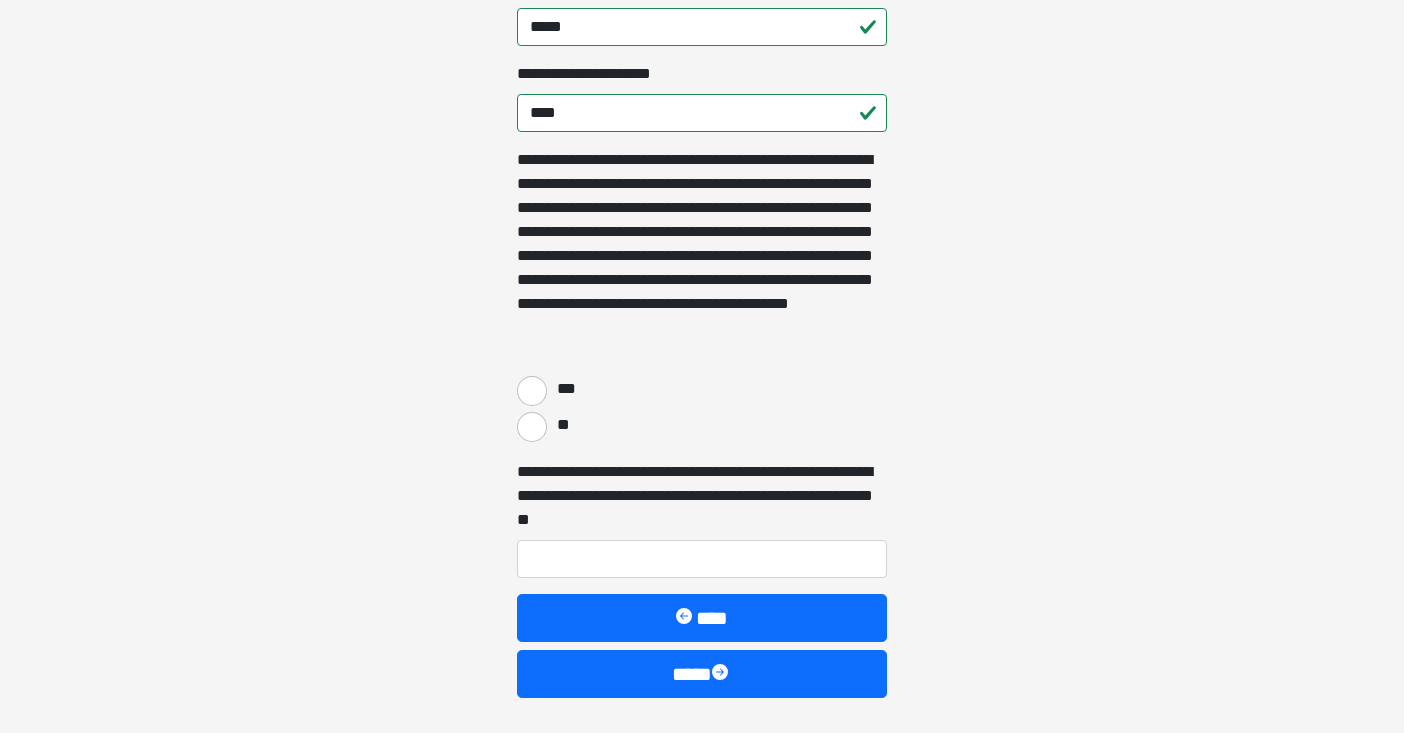 click on "***" at bounding box center [532, 391] 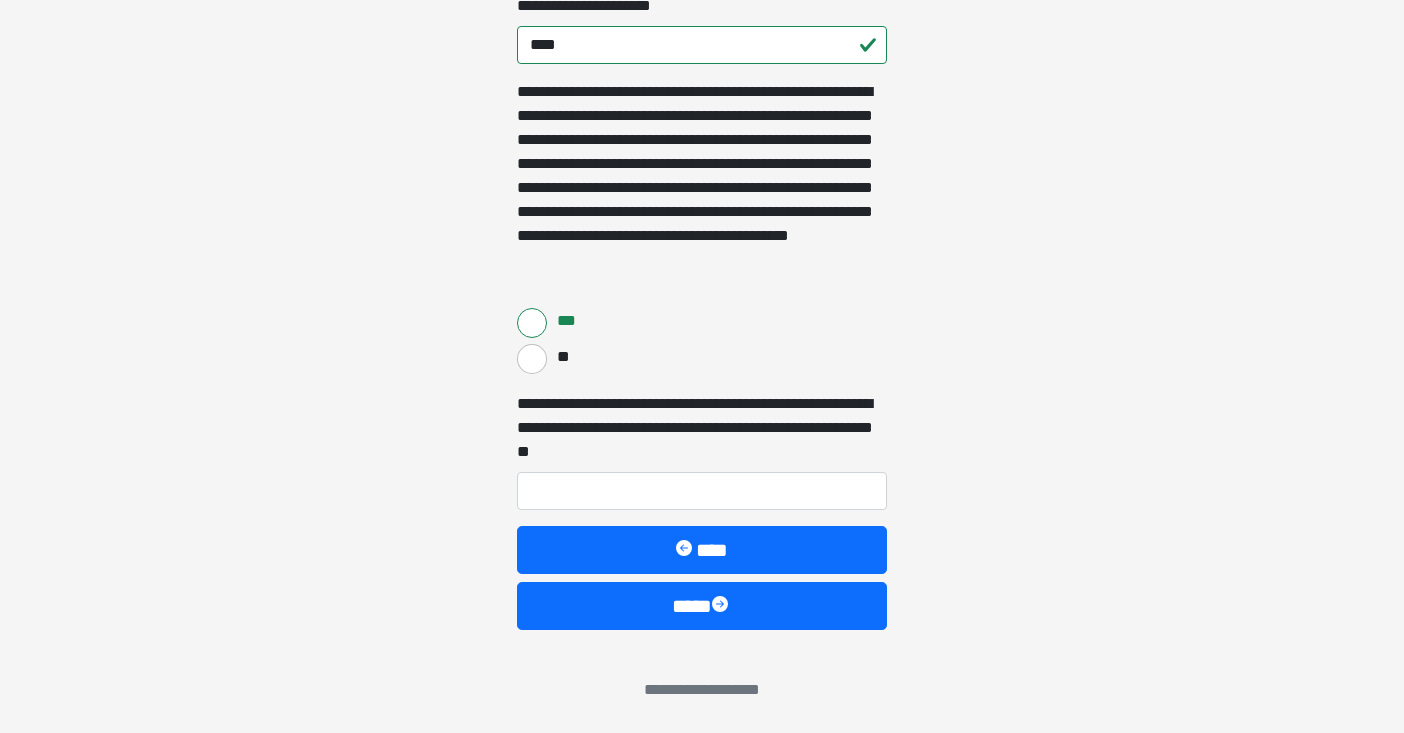 scroll, scrollTop: 601, scrollLeft: 0, axis: vertical 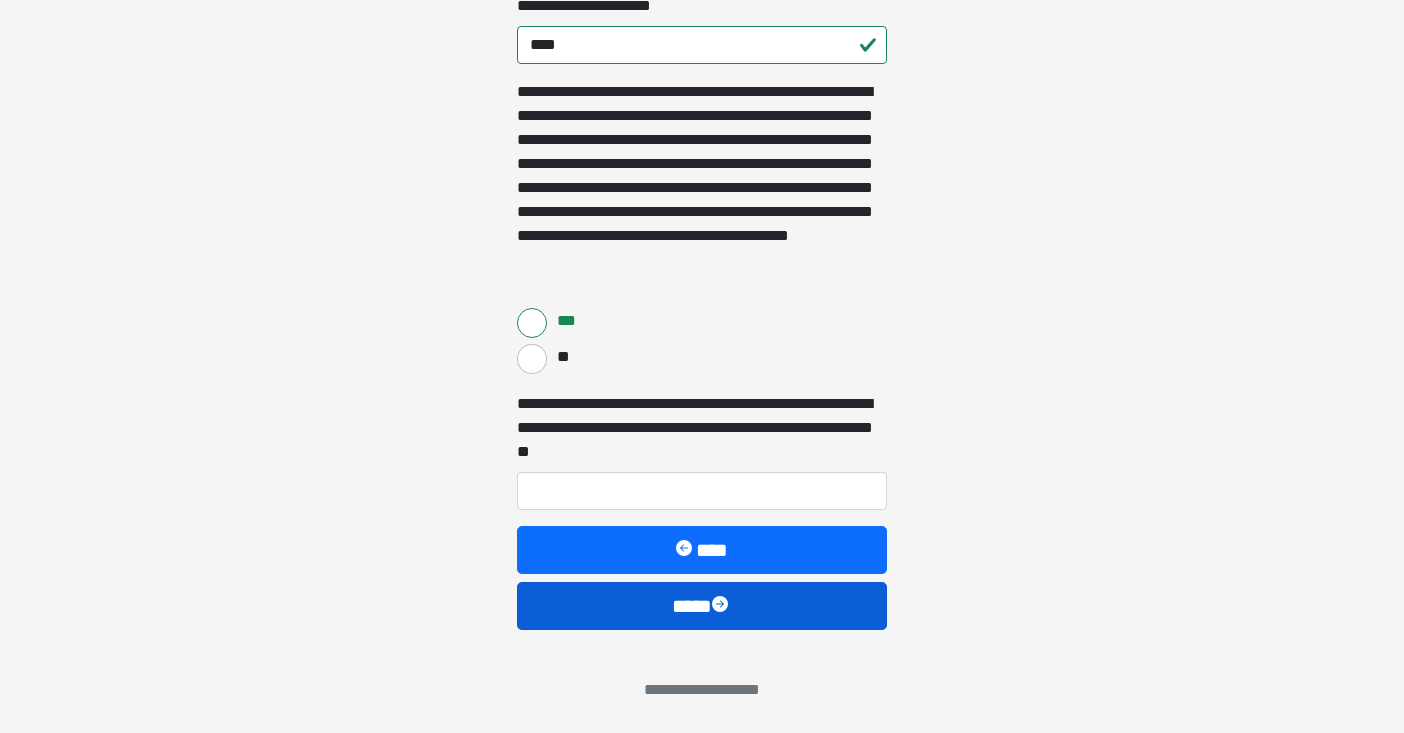 click on "****" at bounding box center [702, 606] 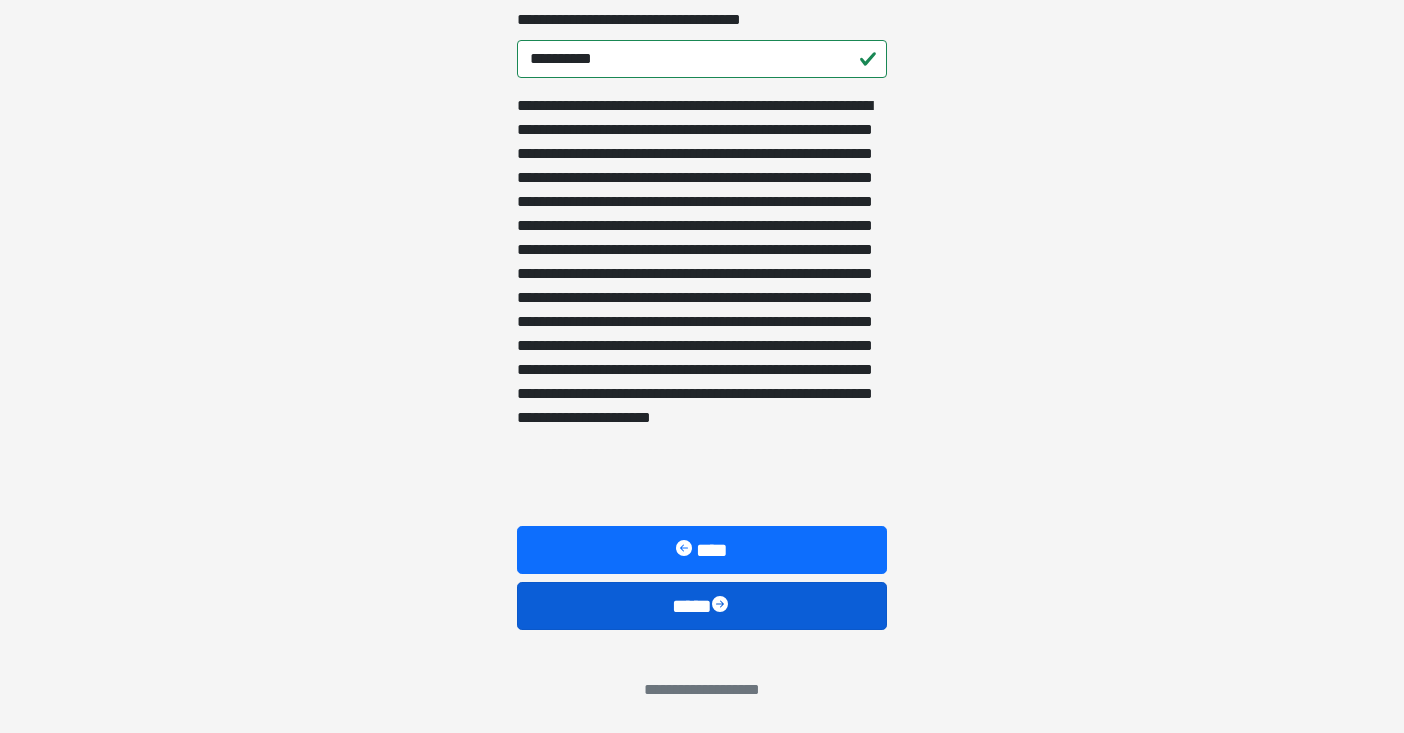 scroll, scrollTop: 721, scrollLeft: 0, axis: vertical 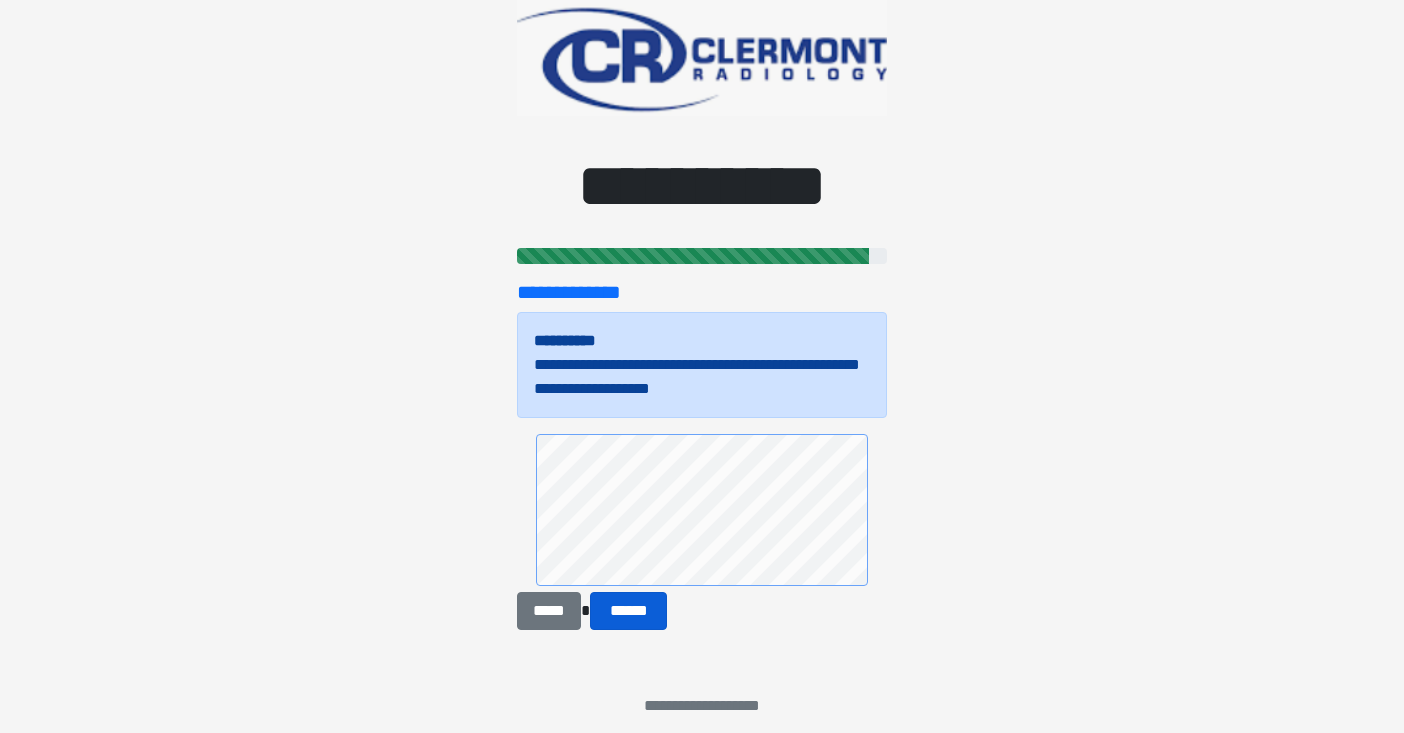 click on "******" at bounding box center (628, 611) 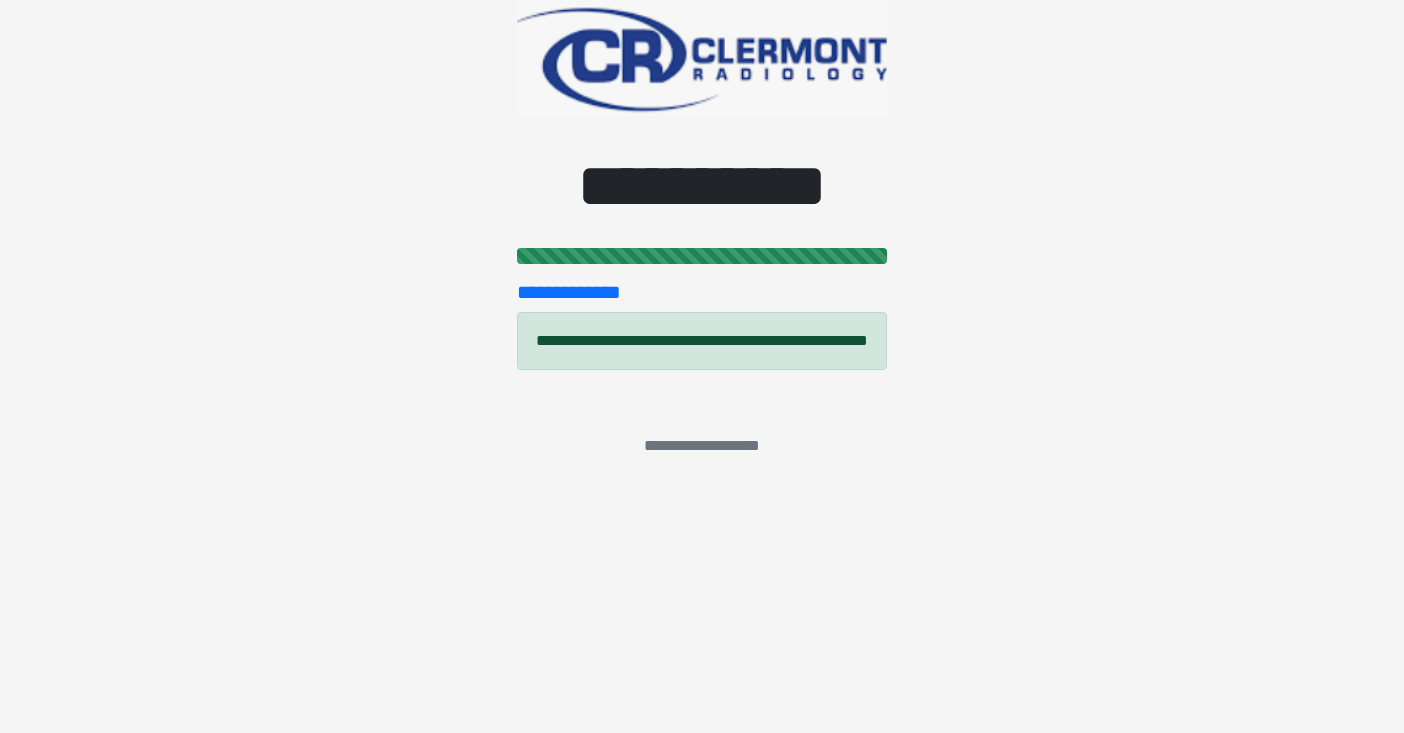 scroll, scrollTop: 0, scrollLeft: 0, axis: both 